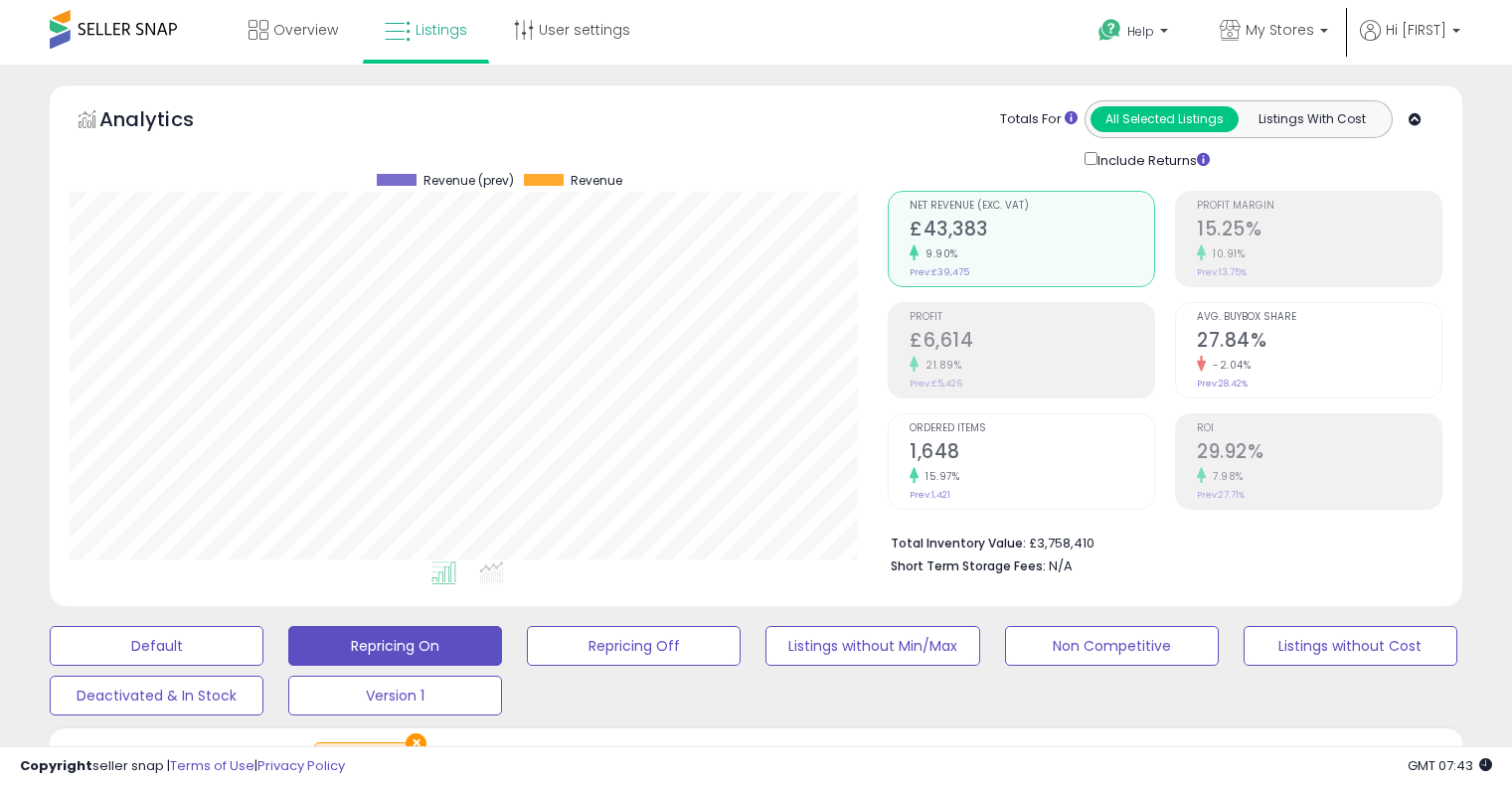 scroll, scrollTop: 0, scrollLeft: 0, axis: both 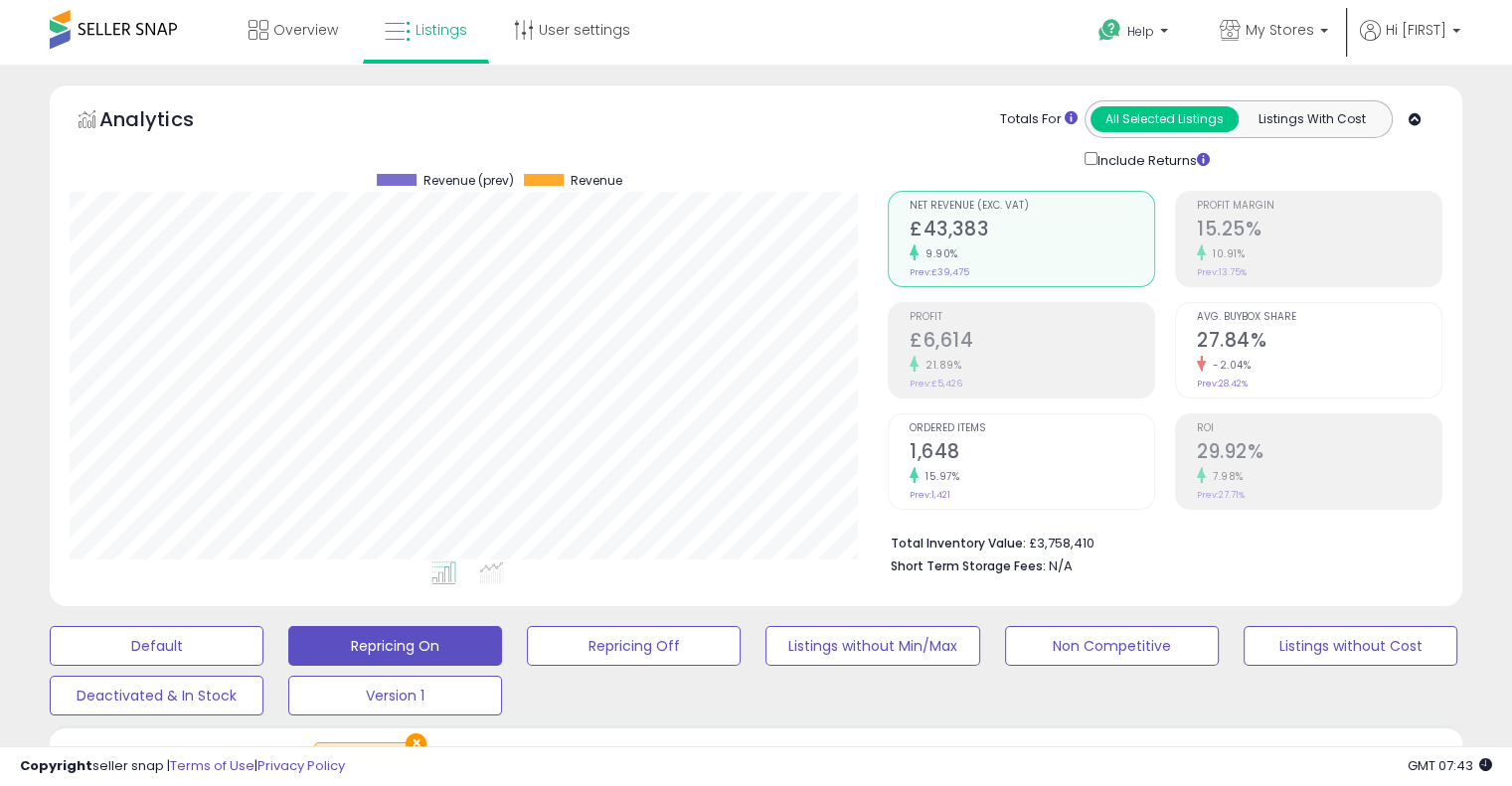 click at bounding box center [1415, 119] 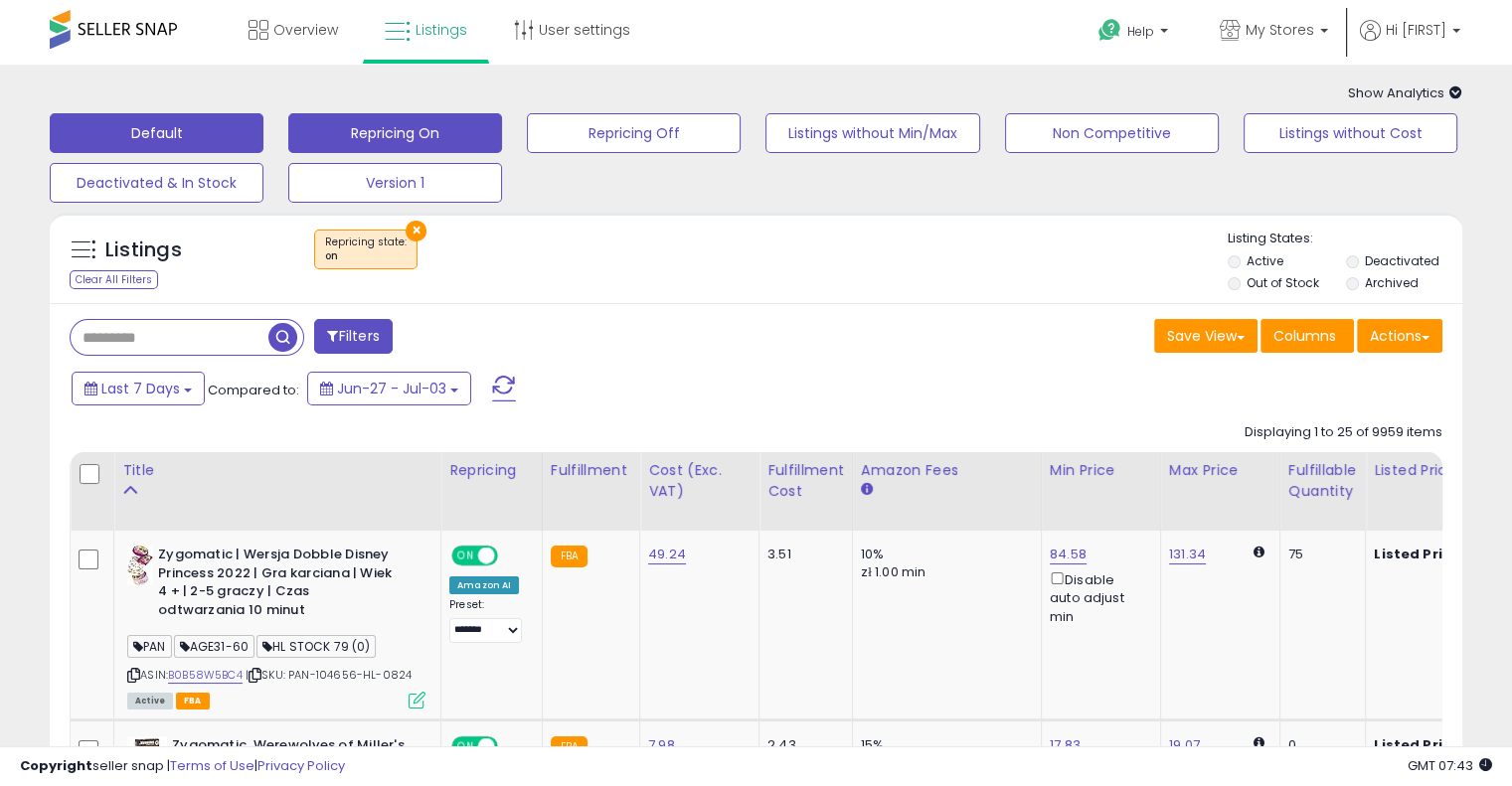 click on "Default" at bounding box center [156, 133] 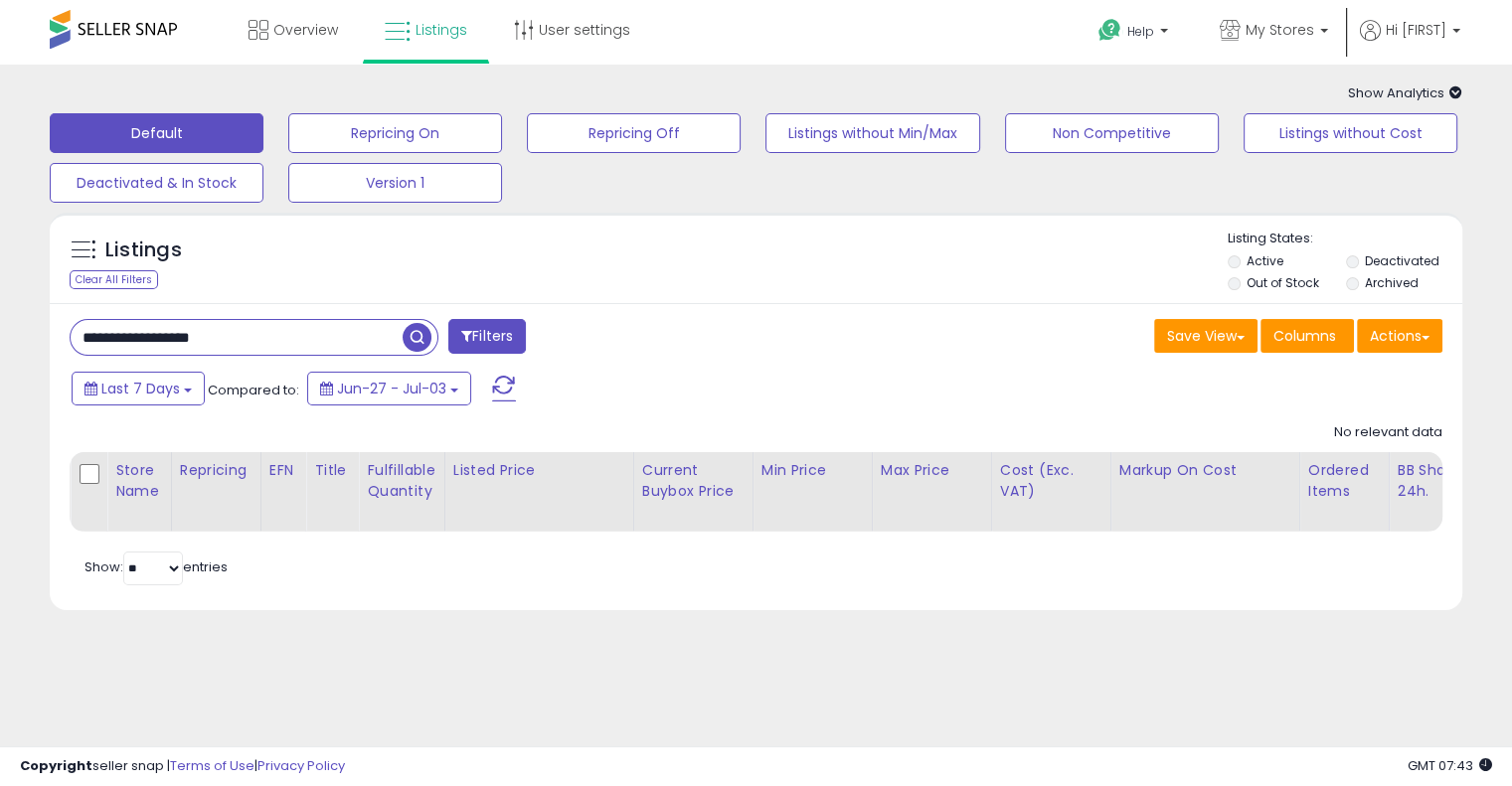 click on "**********" at bounding box center (237, 337) 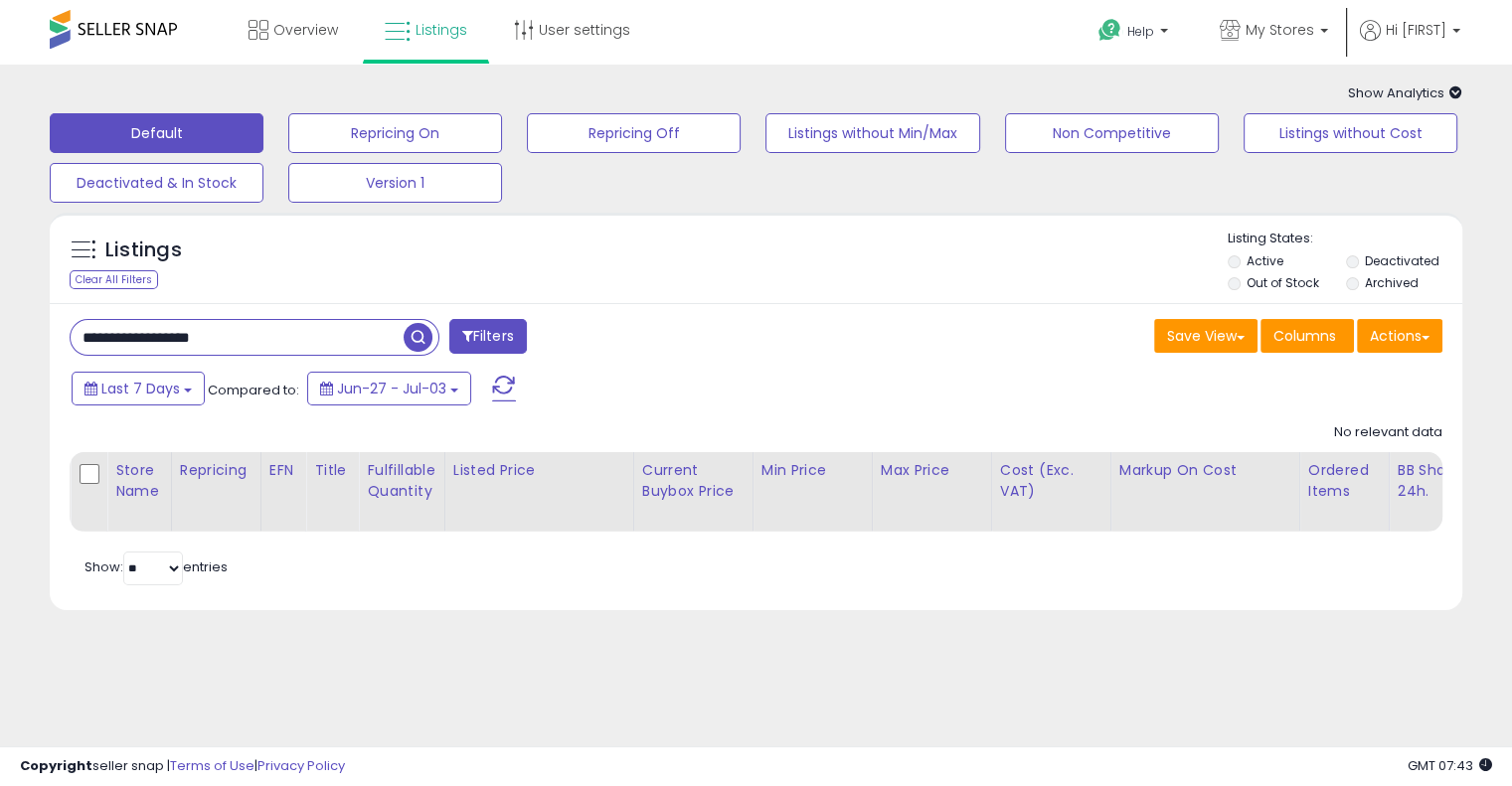 click on "**********" at bounding box center (237, 337) 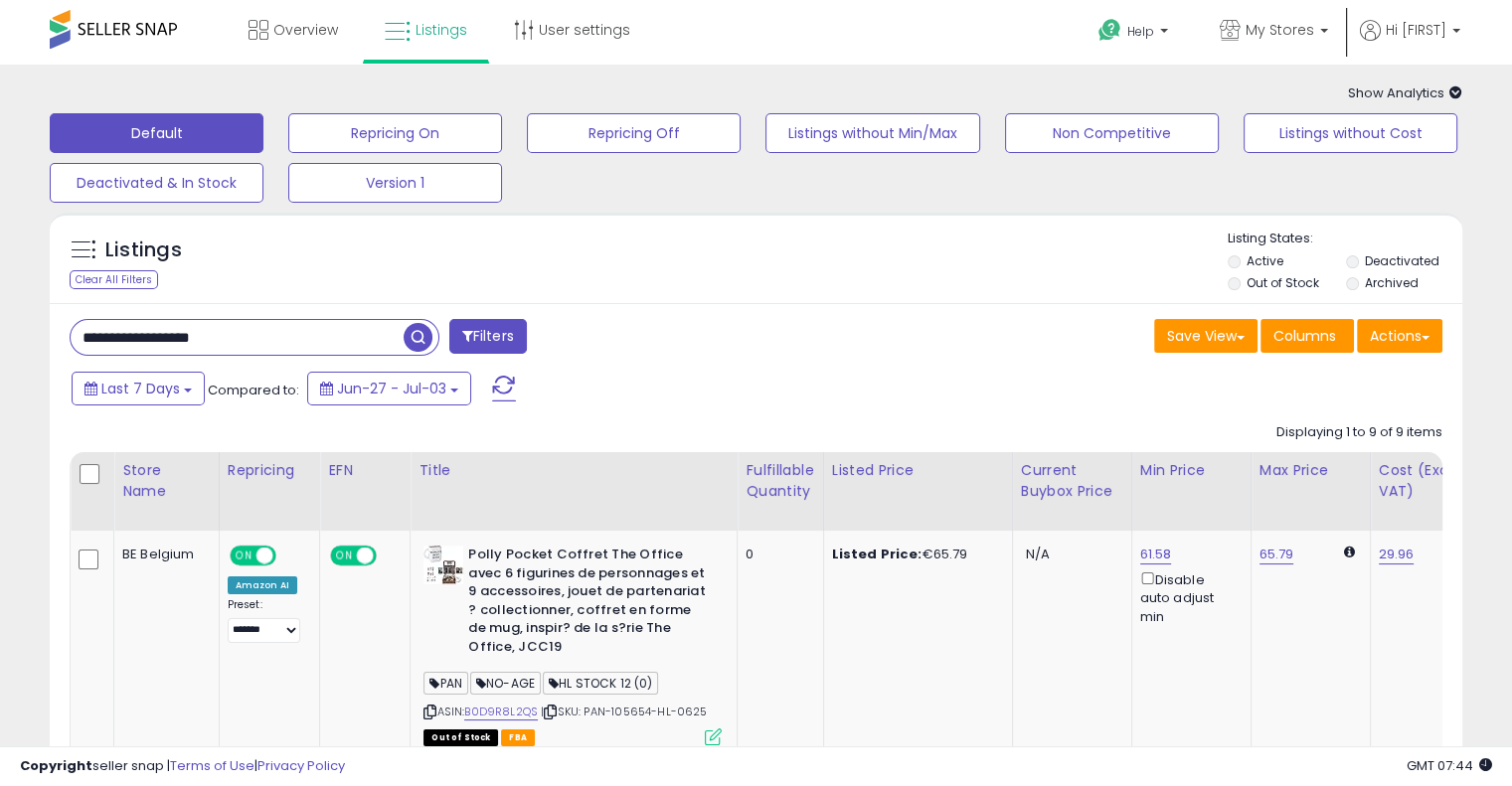 click on "Listings
Clear All Filters
Listing States:" at bounding box center (756, 263) 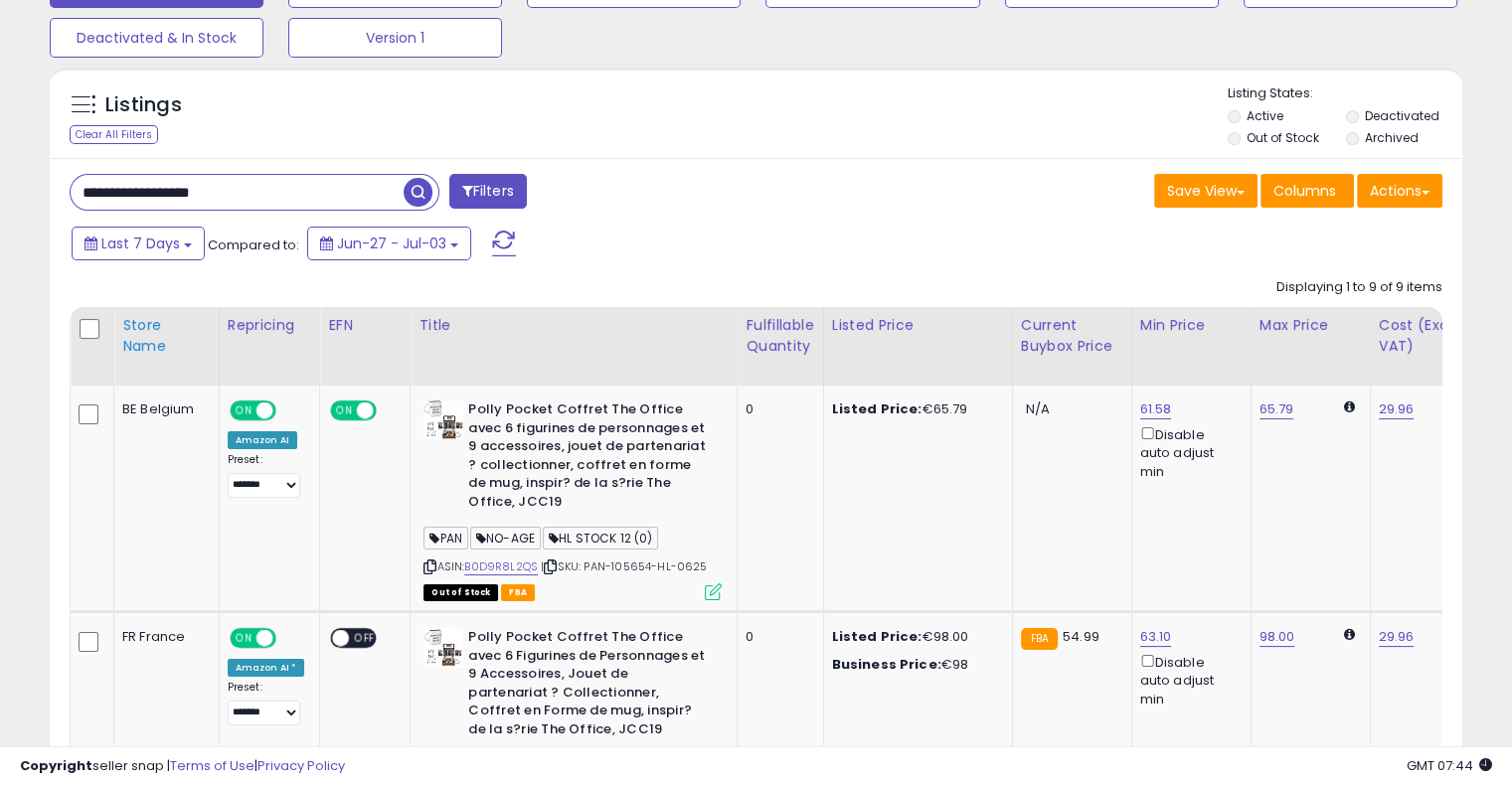 click on "Store Name" at bounding box center (166, 336) 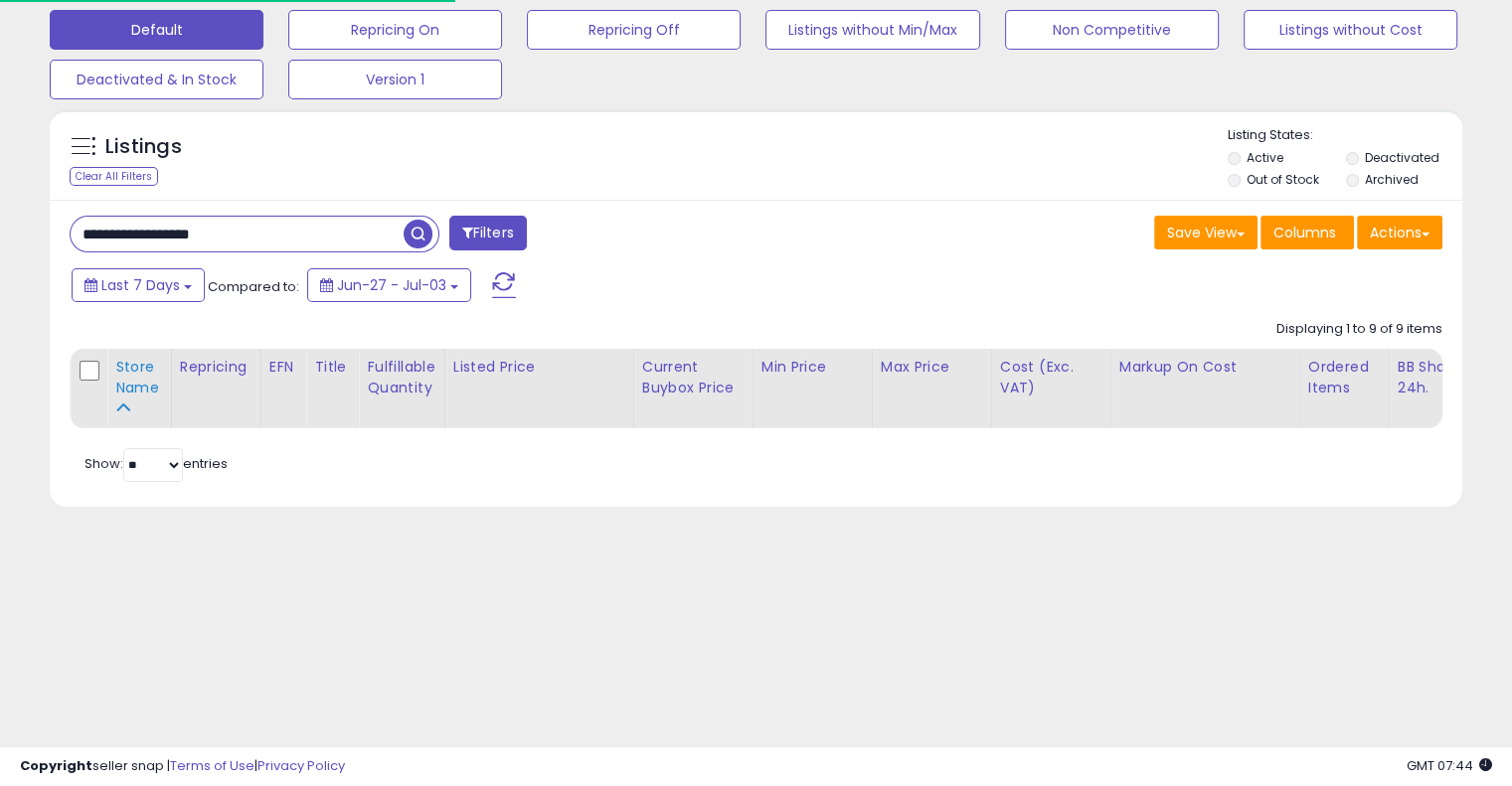 click on "Store Name" at bounding box center [139, 378] 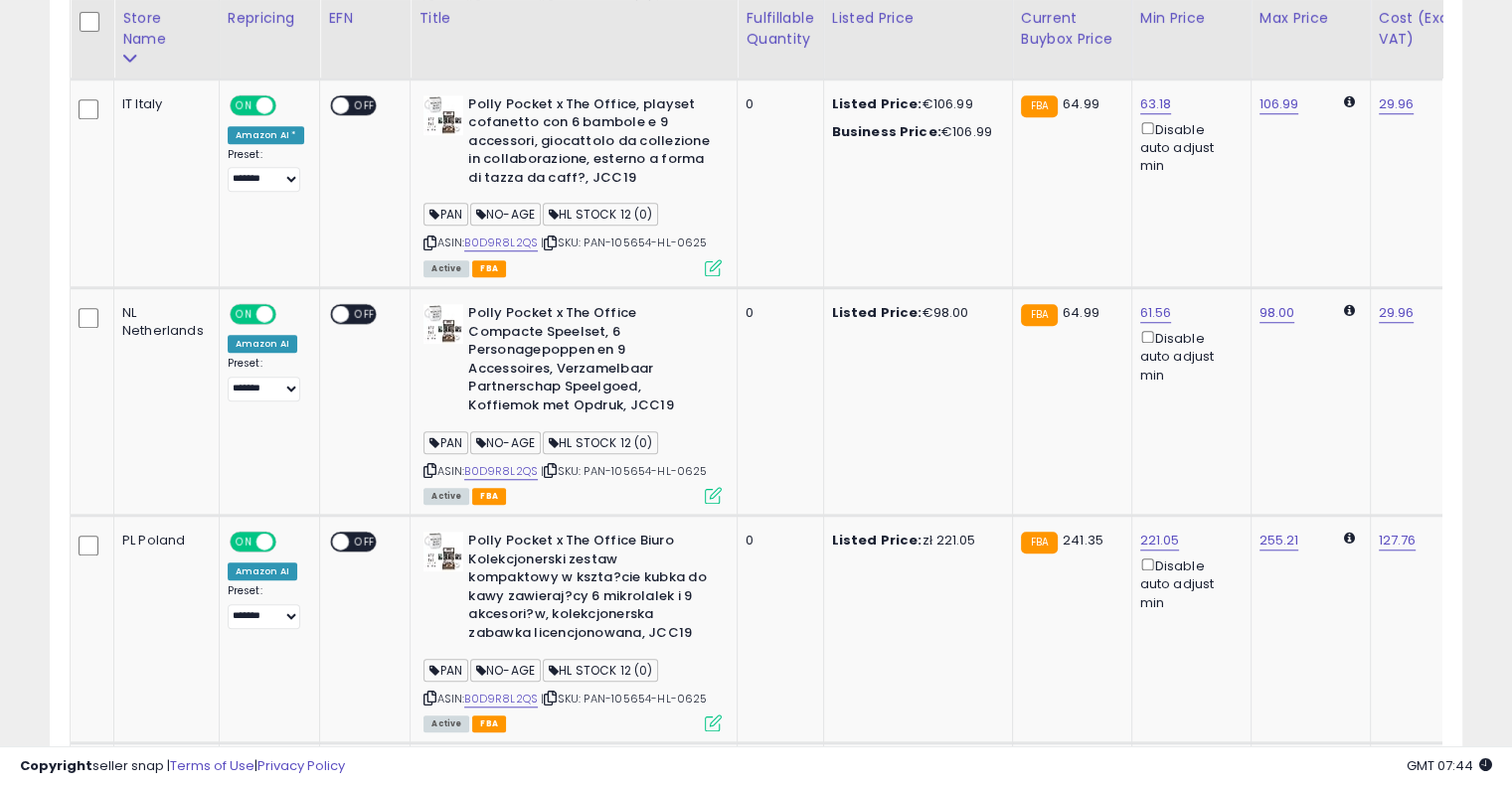 scroll, scrollTop: 1808, scrollLeft: 0, axis: vertical 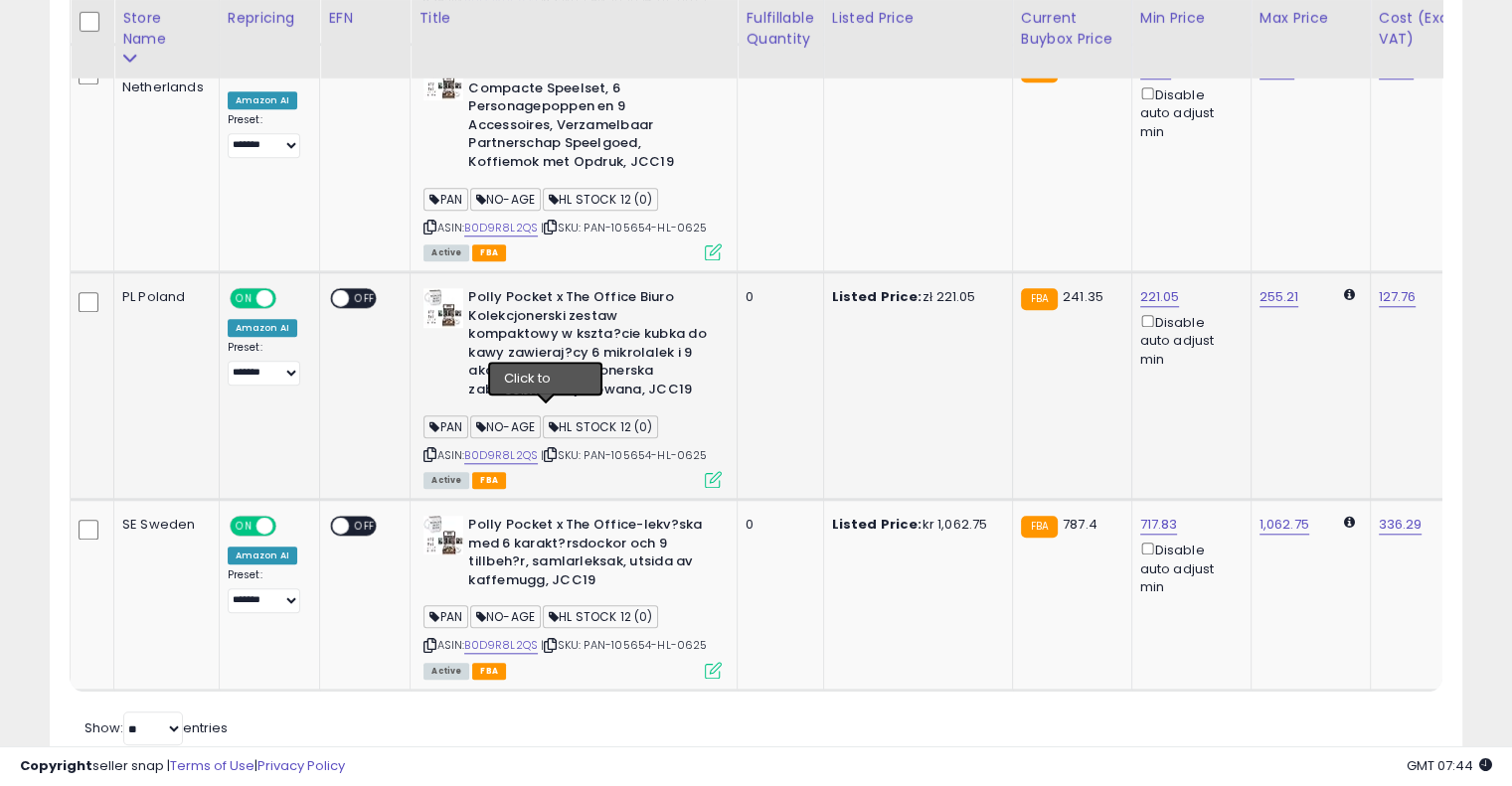 click at bounding box center (550, 454) 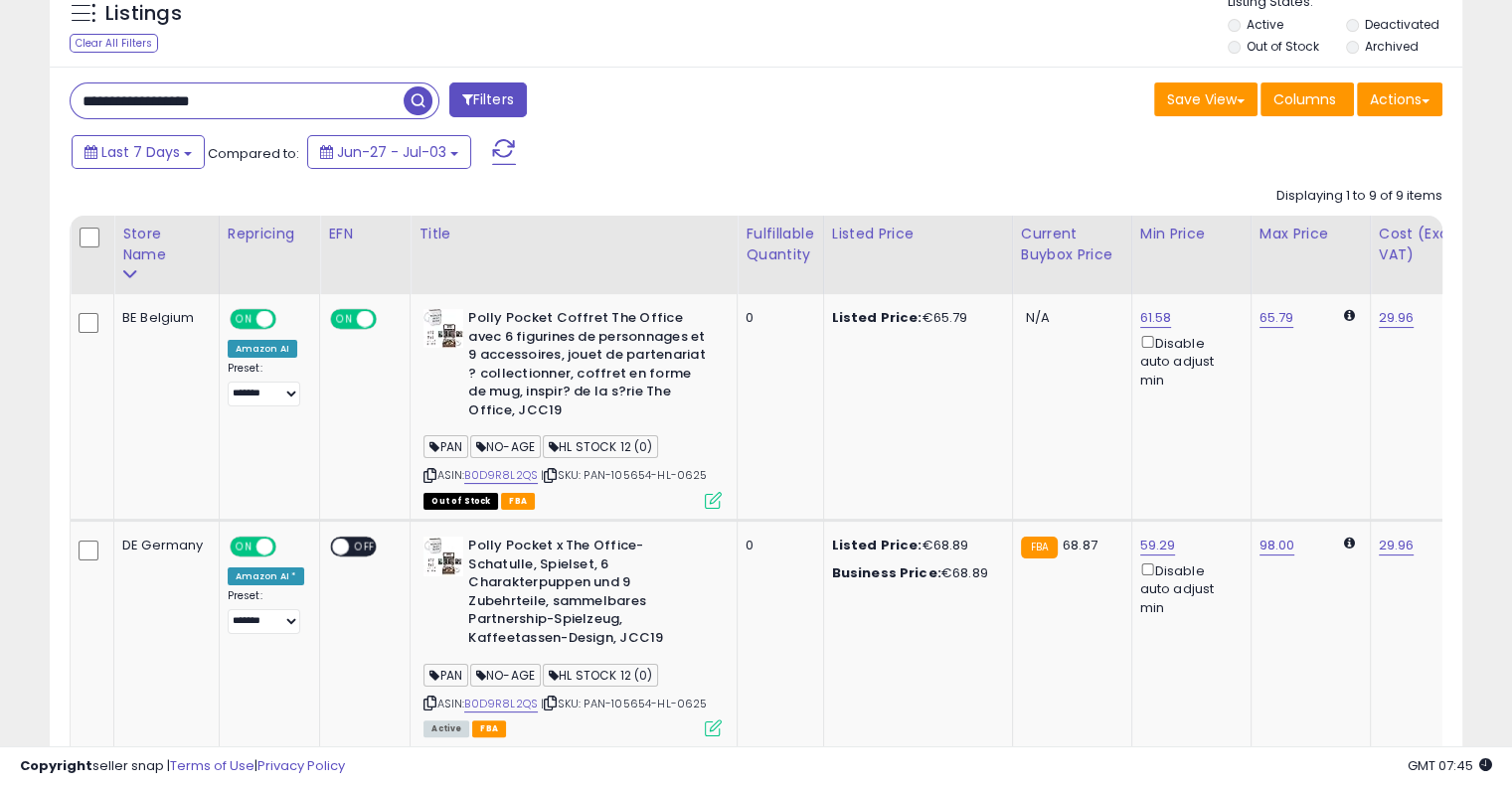 scroll, scrollTop: 0, scrollLeft: 0, axis: both 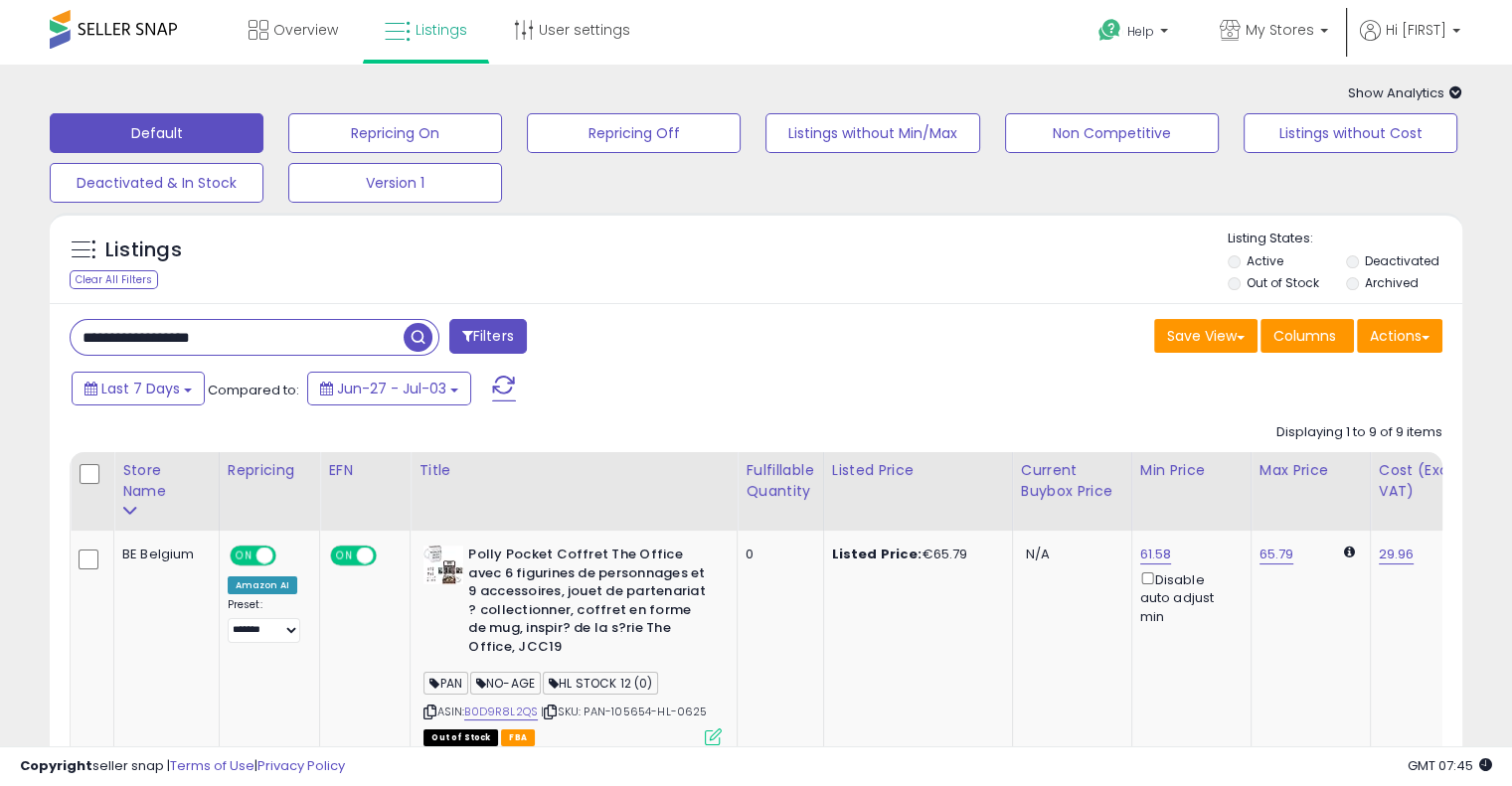 click on "**********" at bounding box center [237, 337] 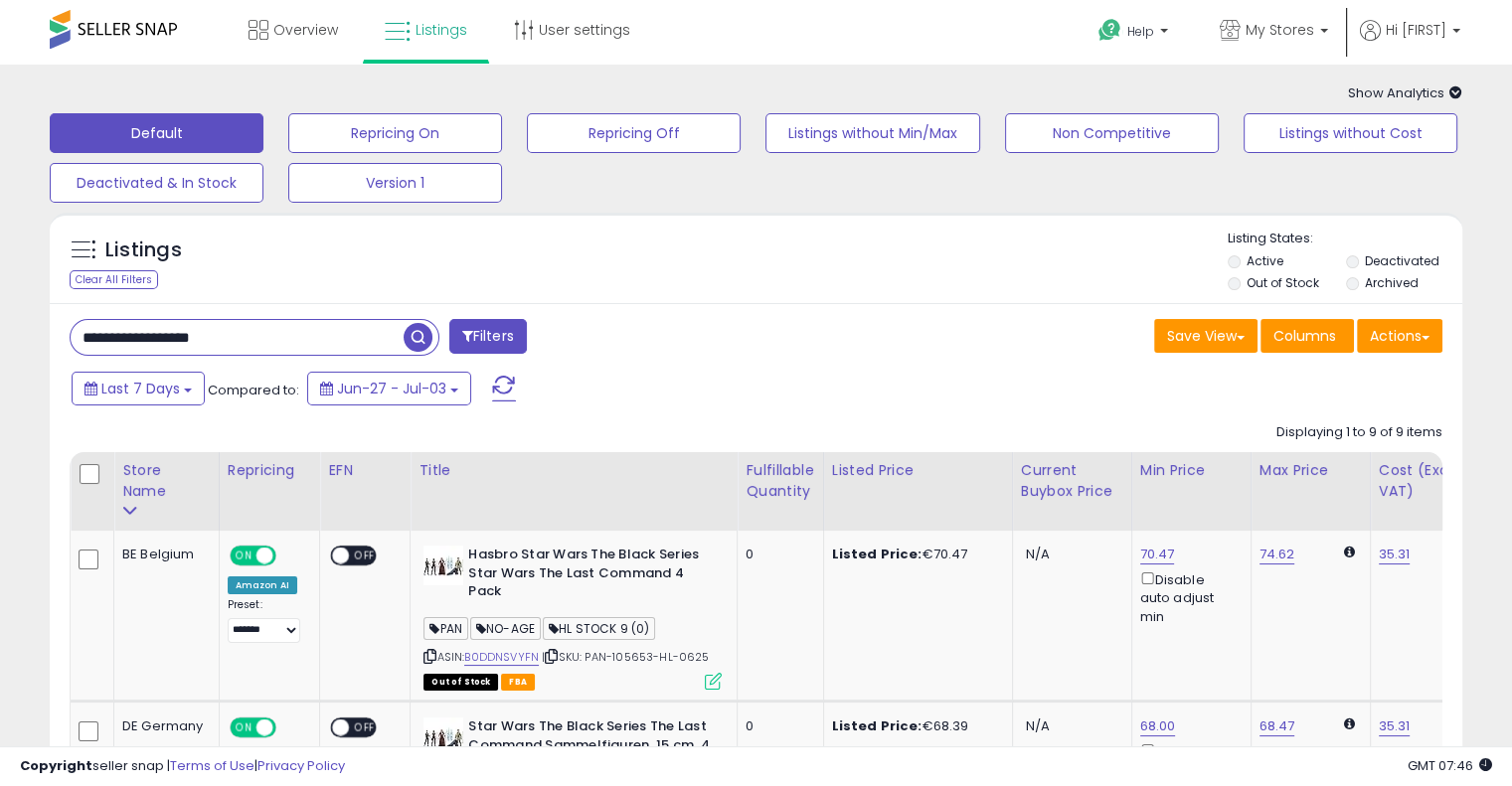 click on "Listings
Clear All Filters
Listing States:" at bounding box center (756, 263) 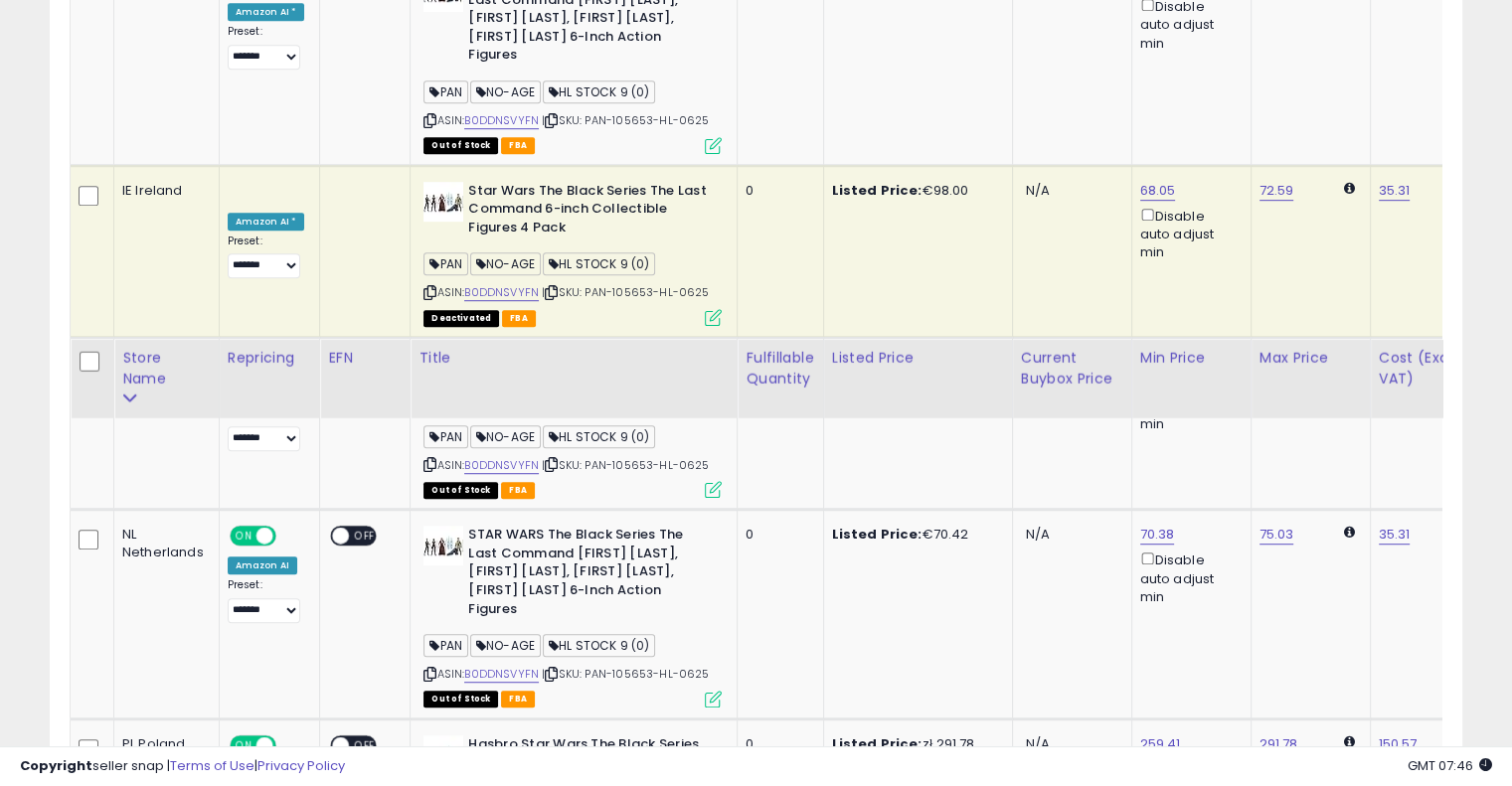scroll, scrollTop: 1531, scrollLeft: 0, axis: vertical 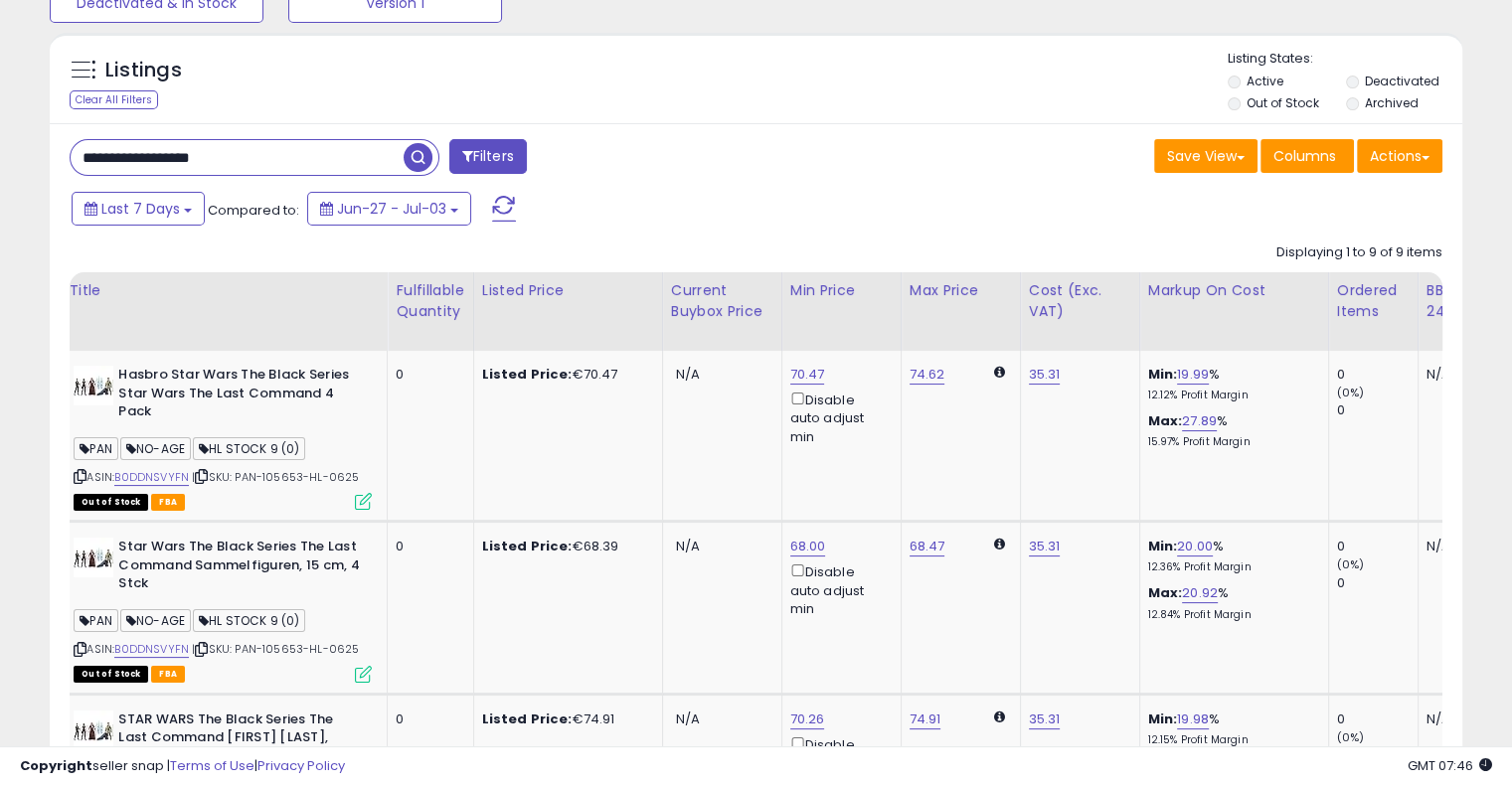 click on "**********" at bounding box center [237, 157] 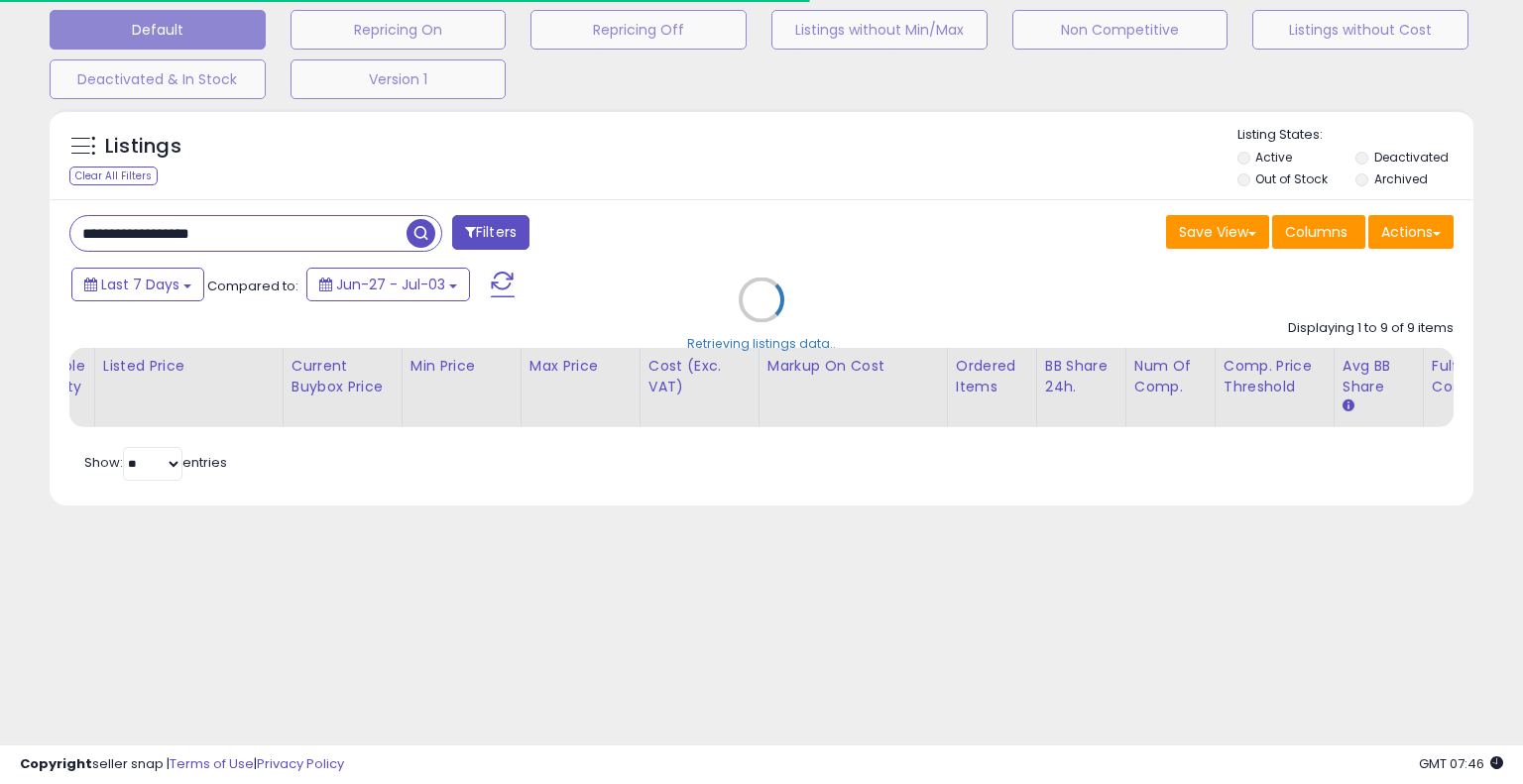 click on "Retrieving listings data.." at bounding box center [762, 314] 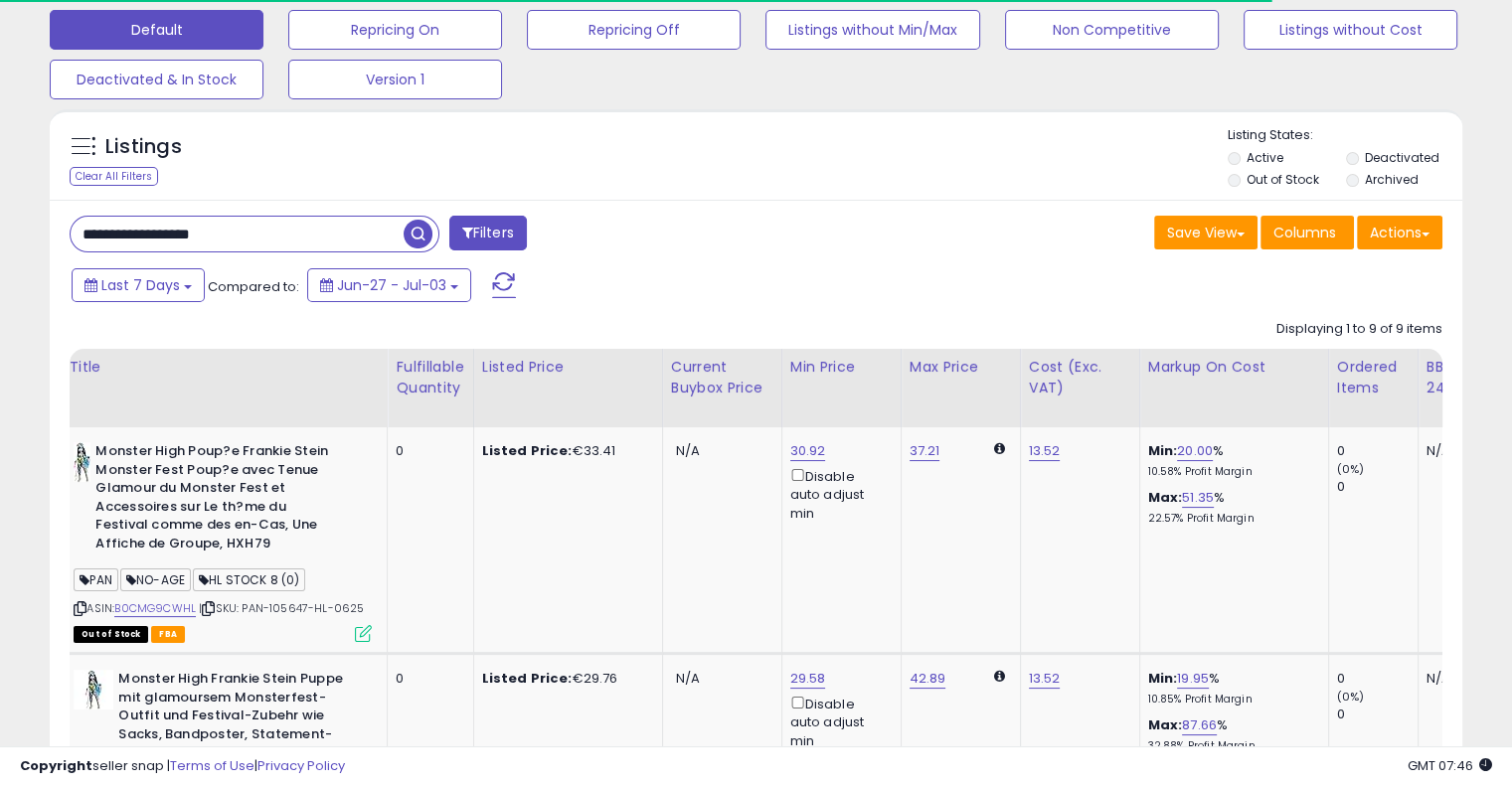 scroll, scrollTop: 0, scrollLeft: 0, axis: both 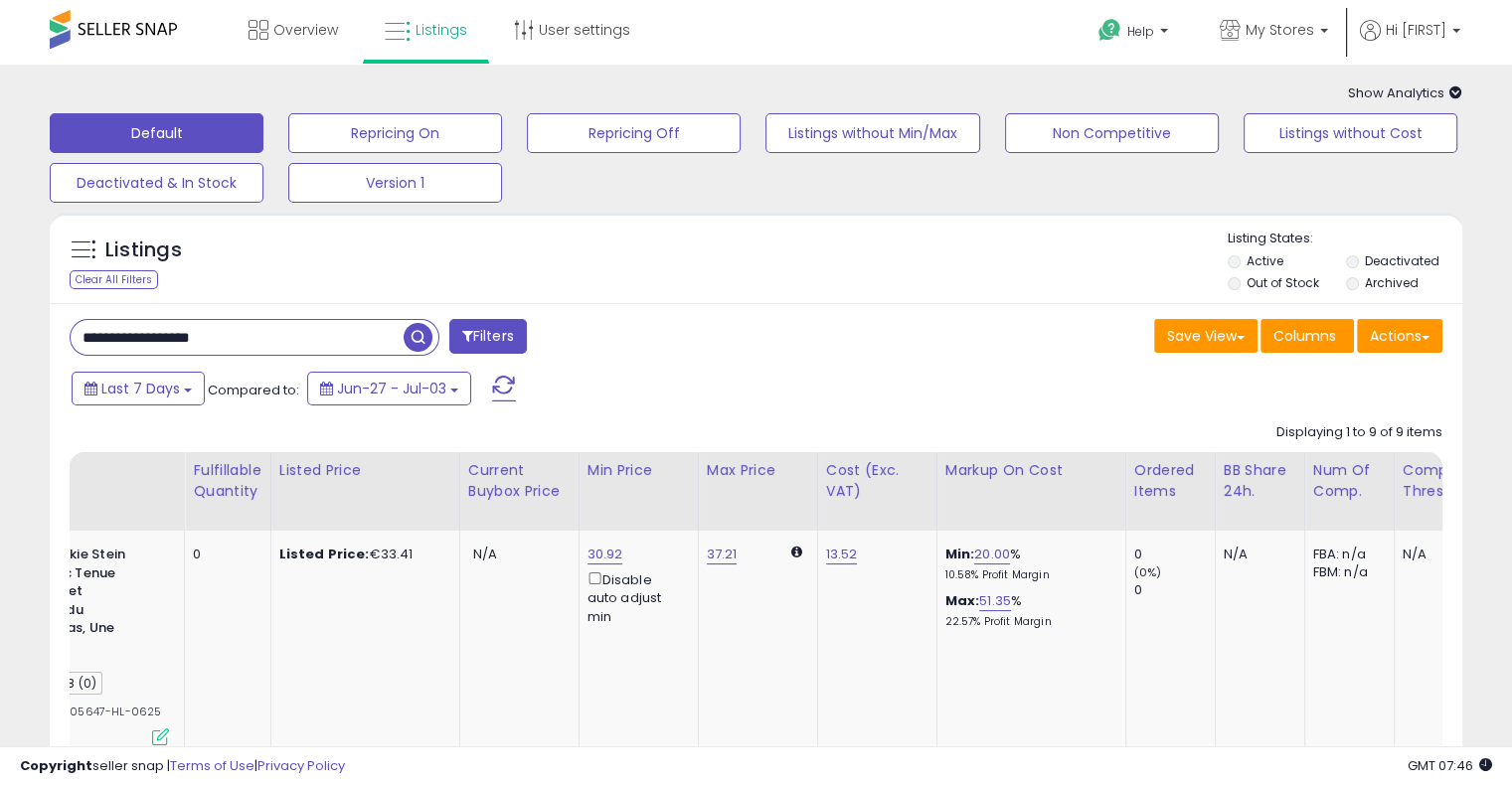 click on "**********" at bounding box center [237, 337] 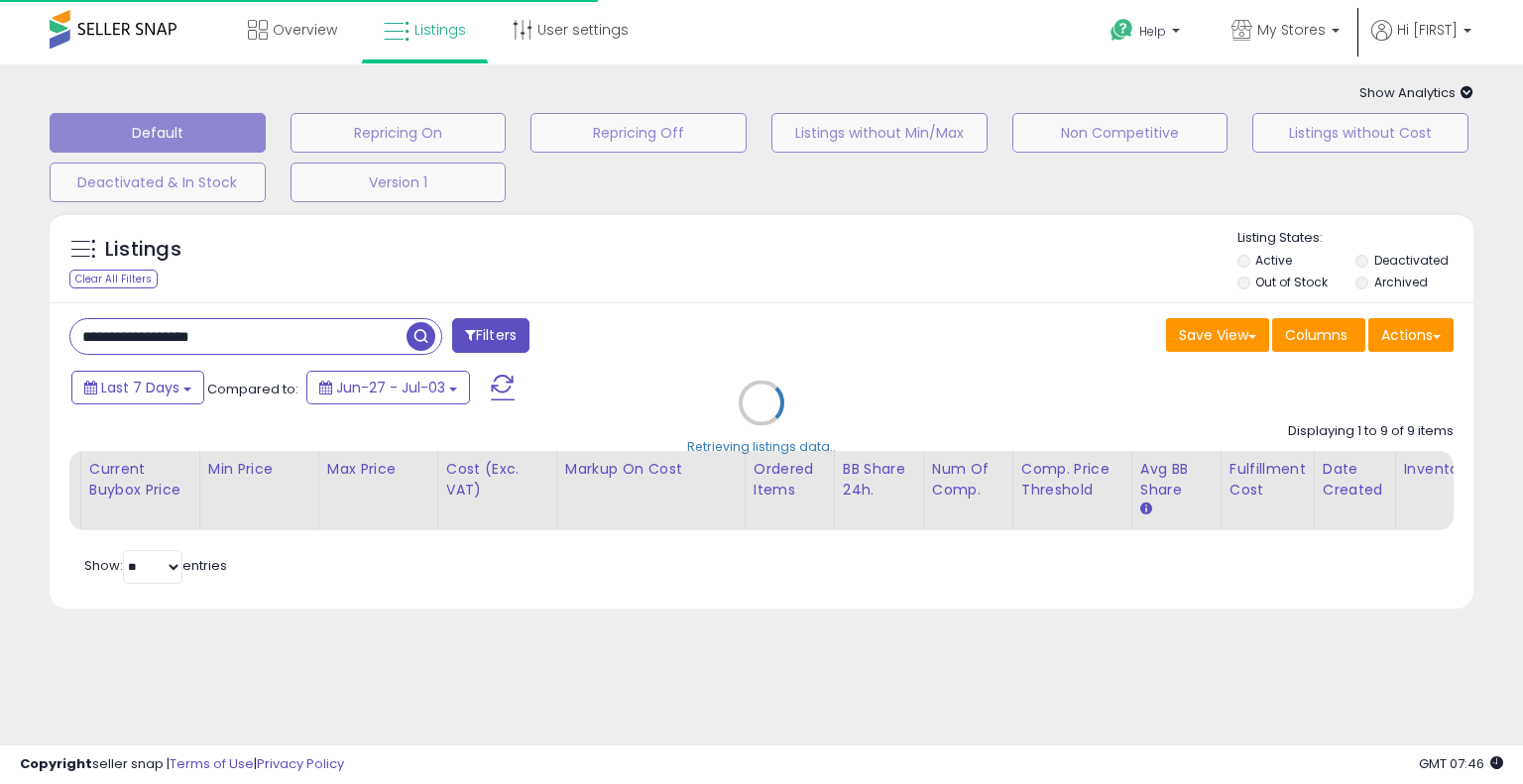click on "Retrieving listings data.." at bounding box center (762, 417) 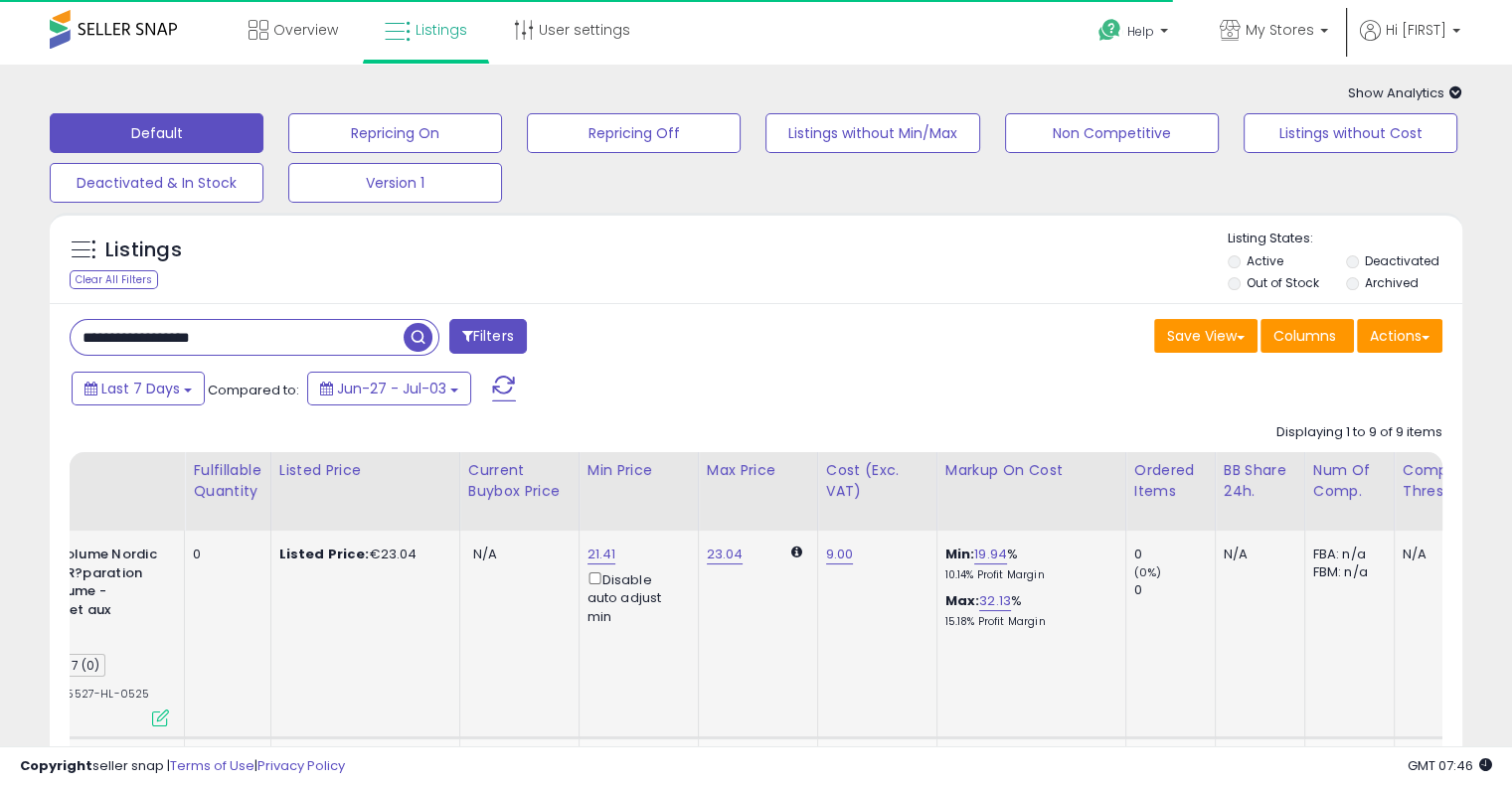 scroll, scrollTop: 0, scrollLeft: 0, axis: both 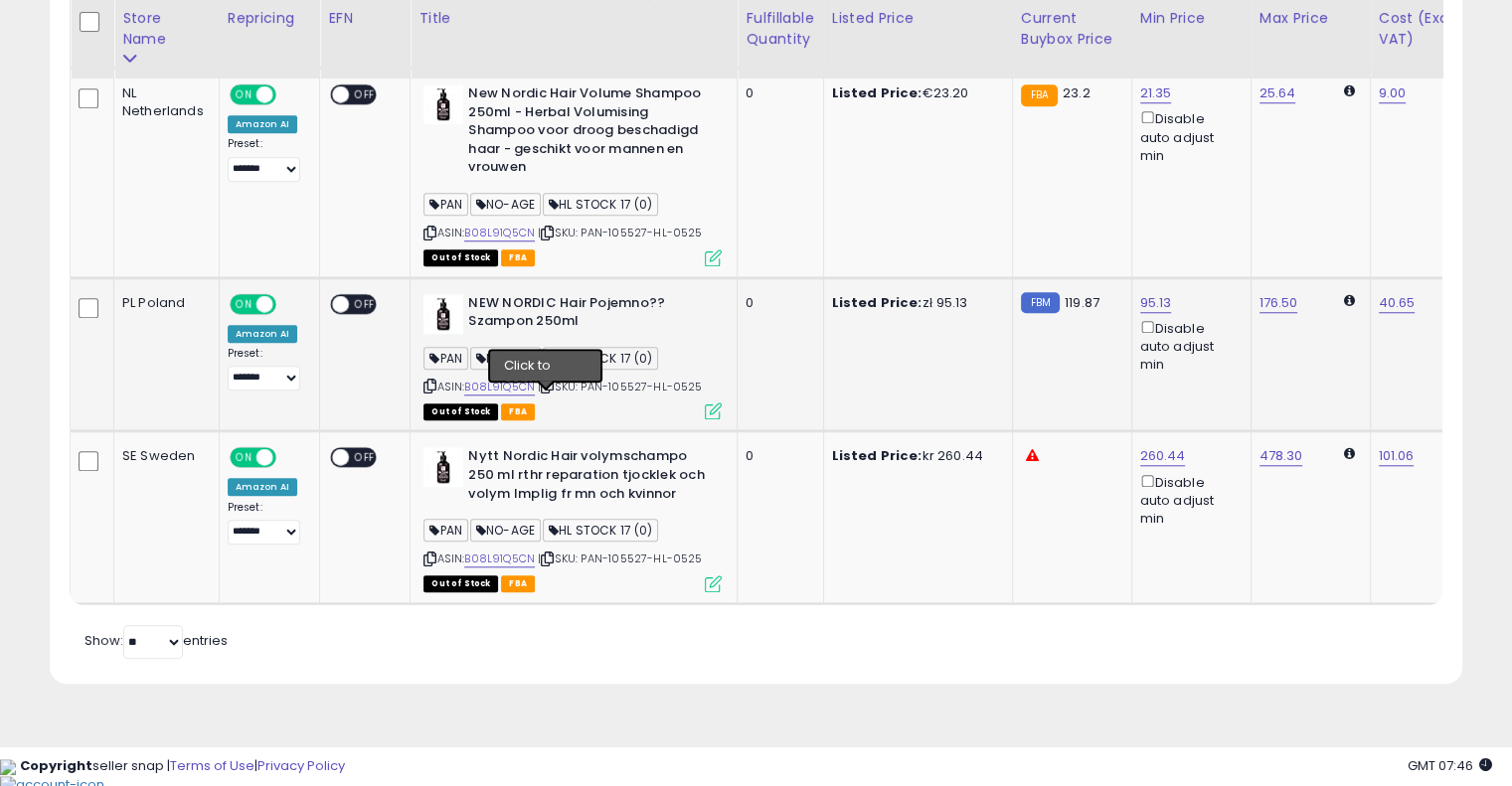 click at bounding box center [547, 386] 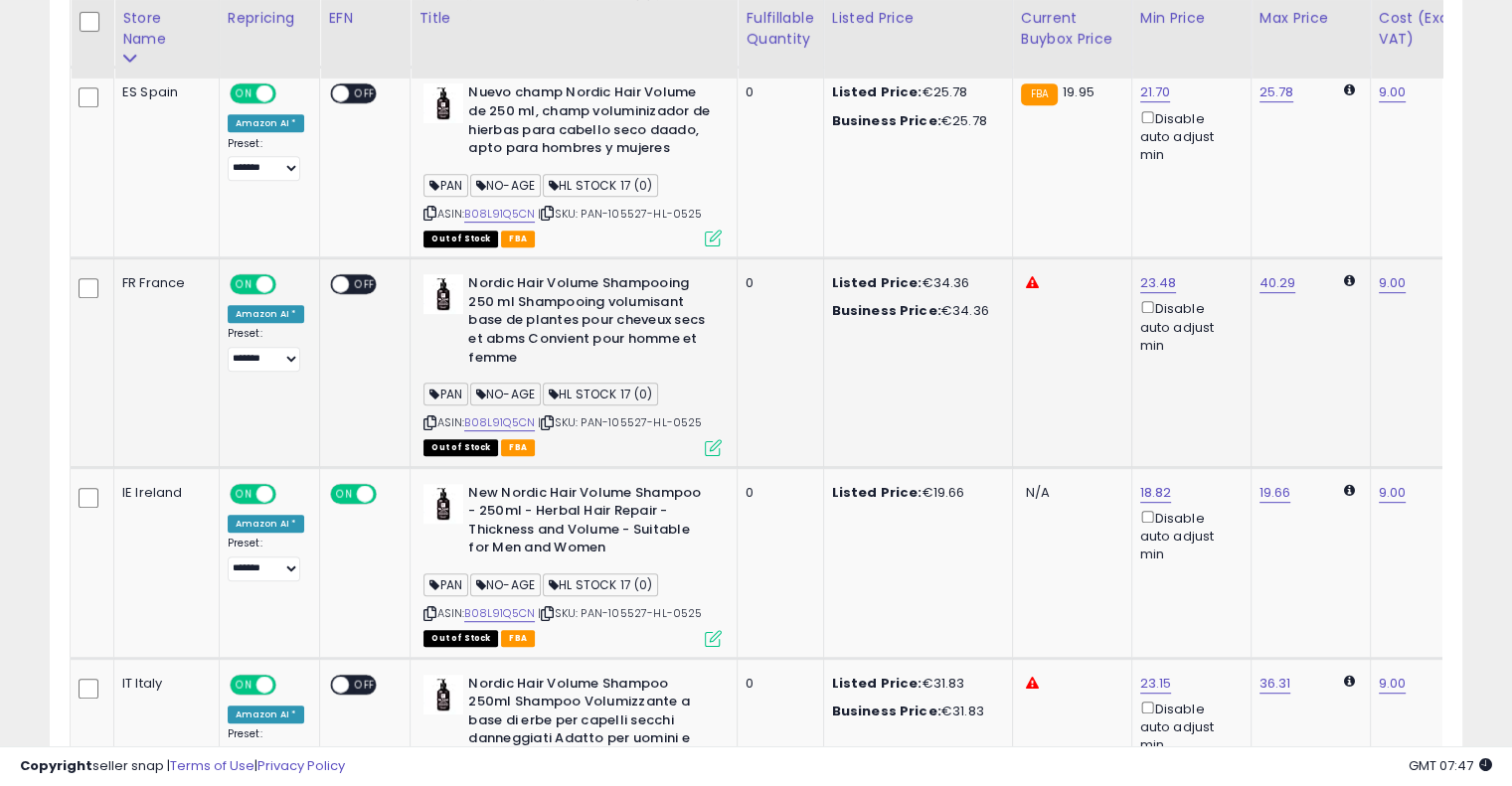 scroll, scrollTop: 118, scrollLeft: 0, axis: vertical 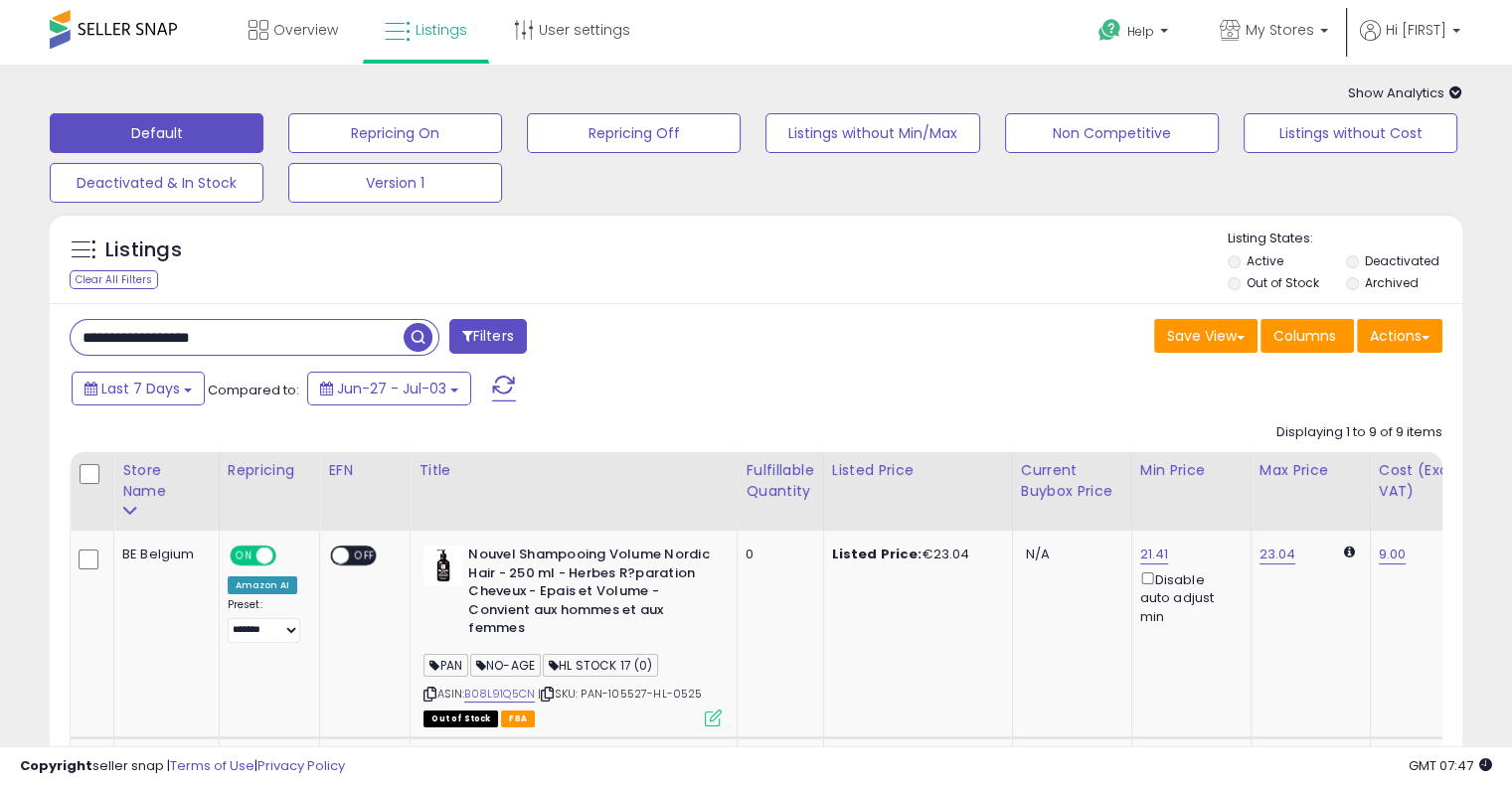 click on "**********" at bounding box center (237, 337) 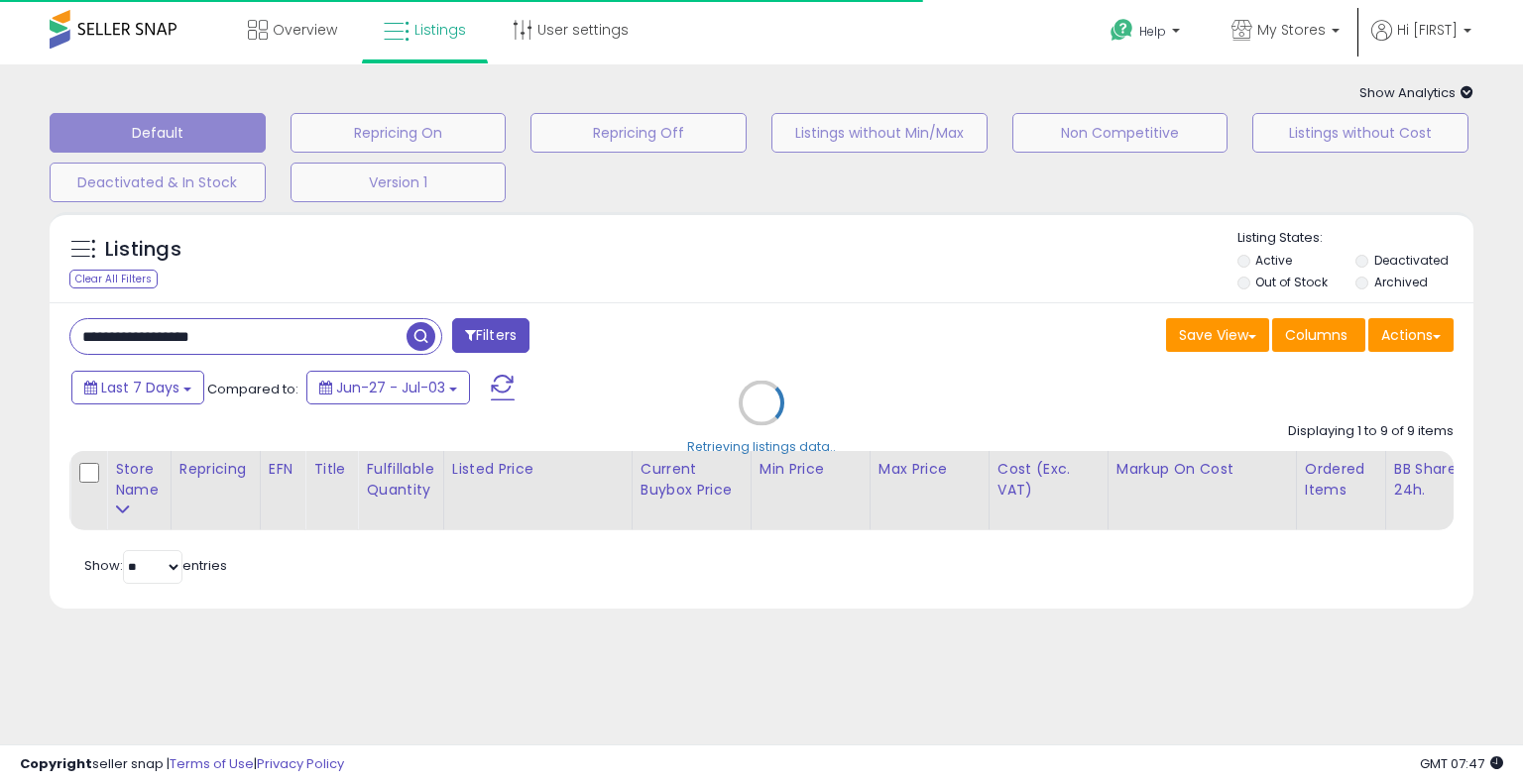click on "Retrieving listings data.." at bounding box center [762, 417] 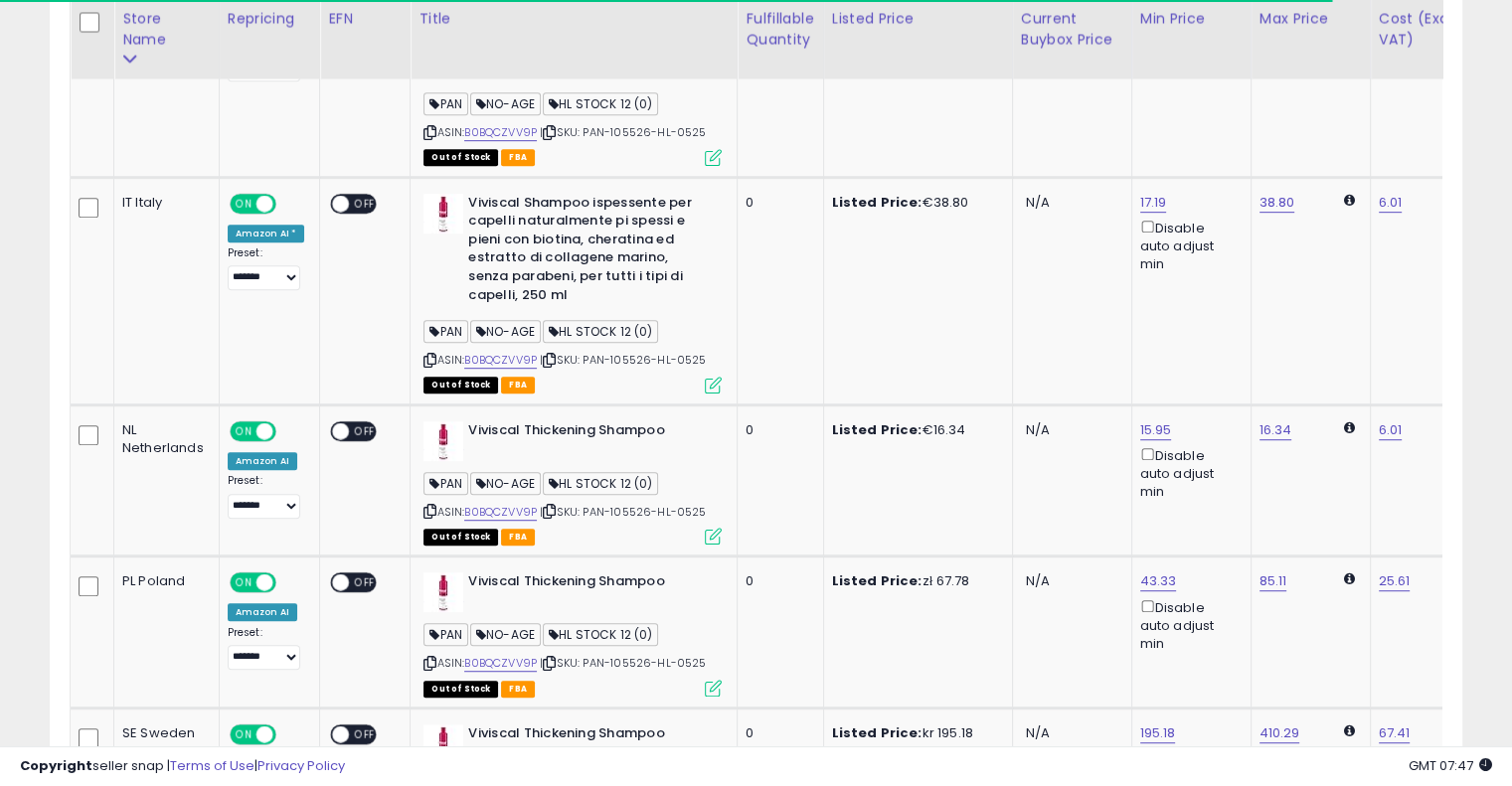 scroll, scrollTop: 1296, scrollLeft: 0, axis: vertical 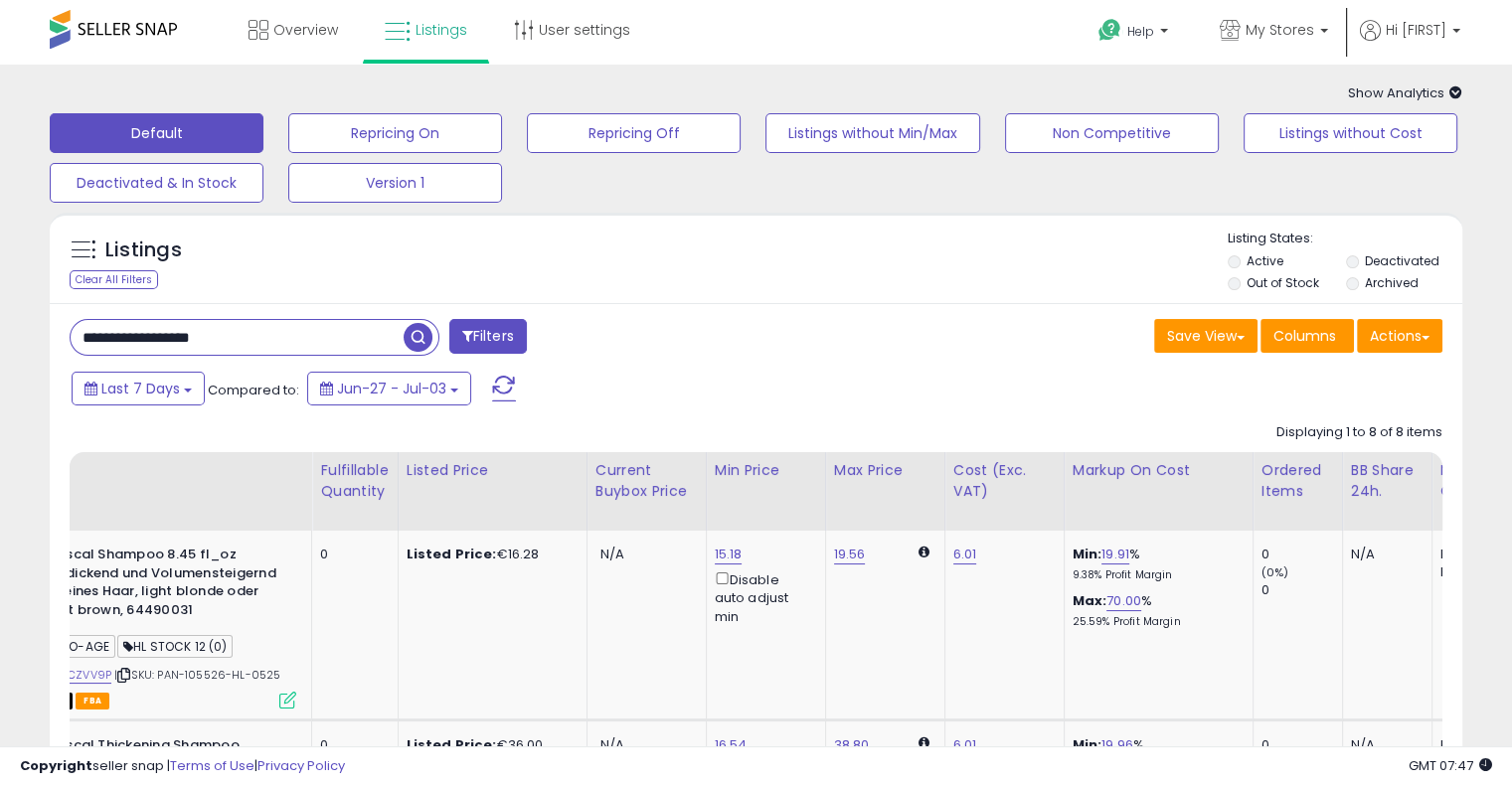 click on "**********" at bounding box center [237, 337] 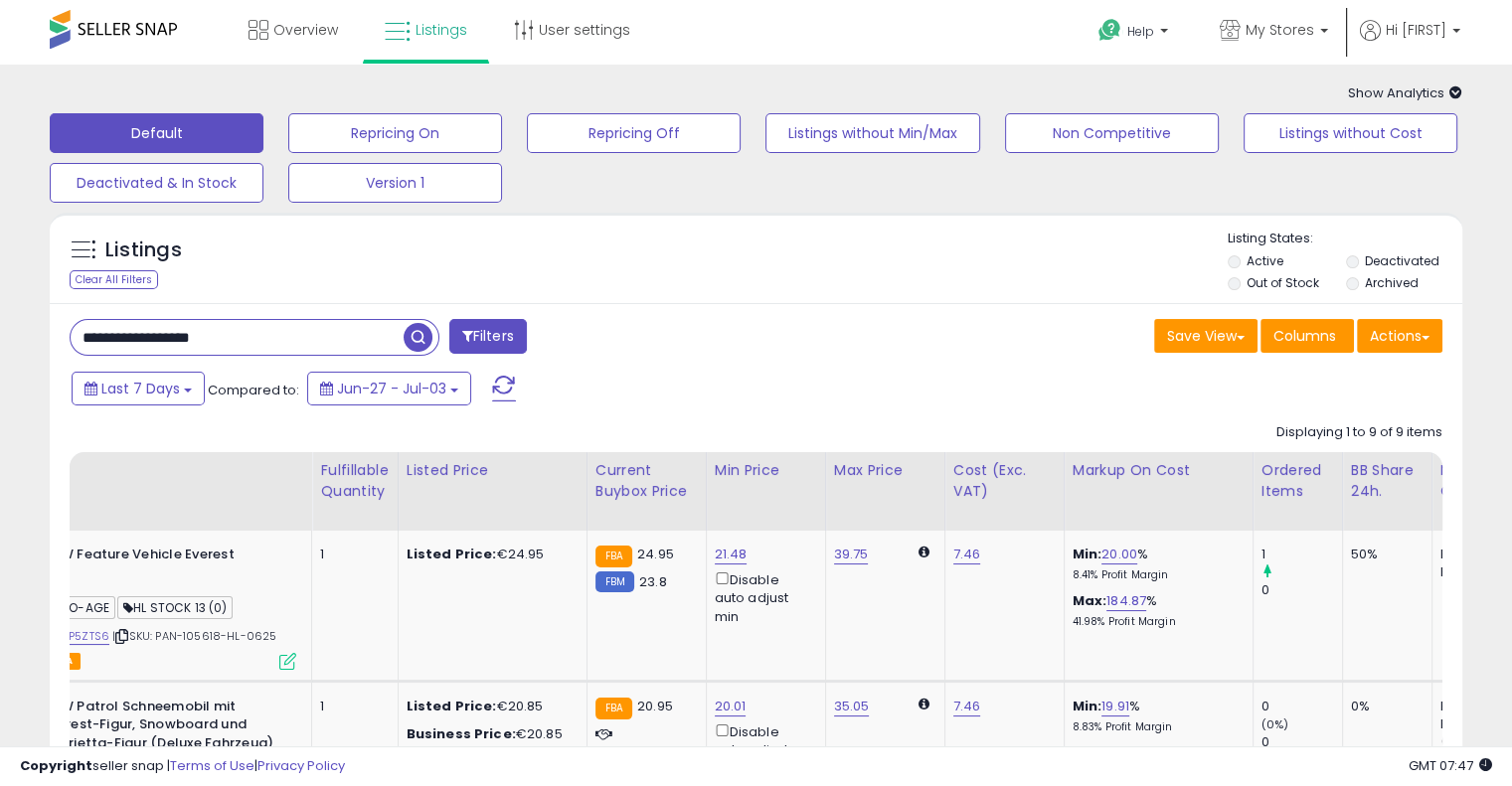 click on "**********" at bounding box center (406, 339) 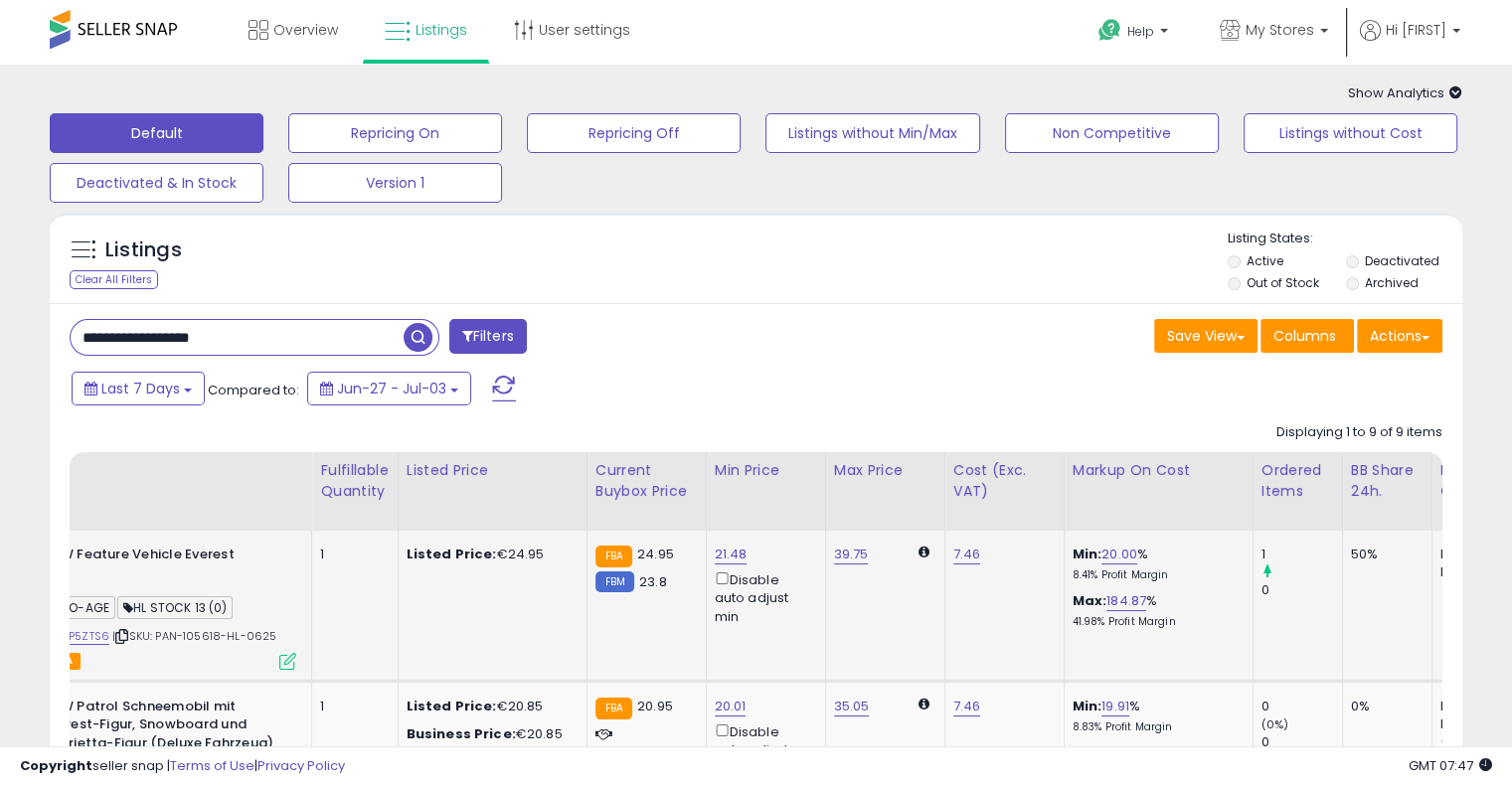 scroll, scrollTop: 0, scrollLeft: 0, axis: both 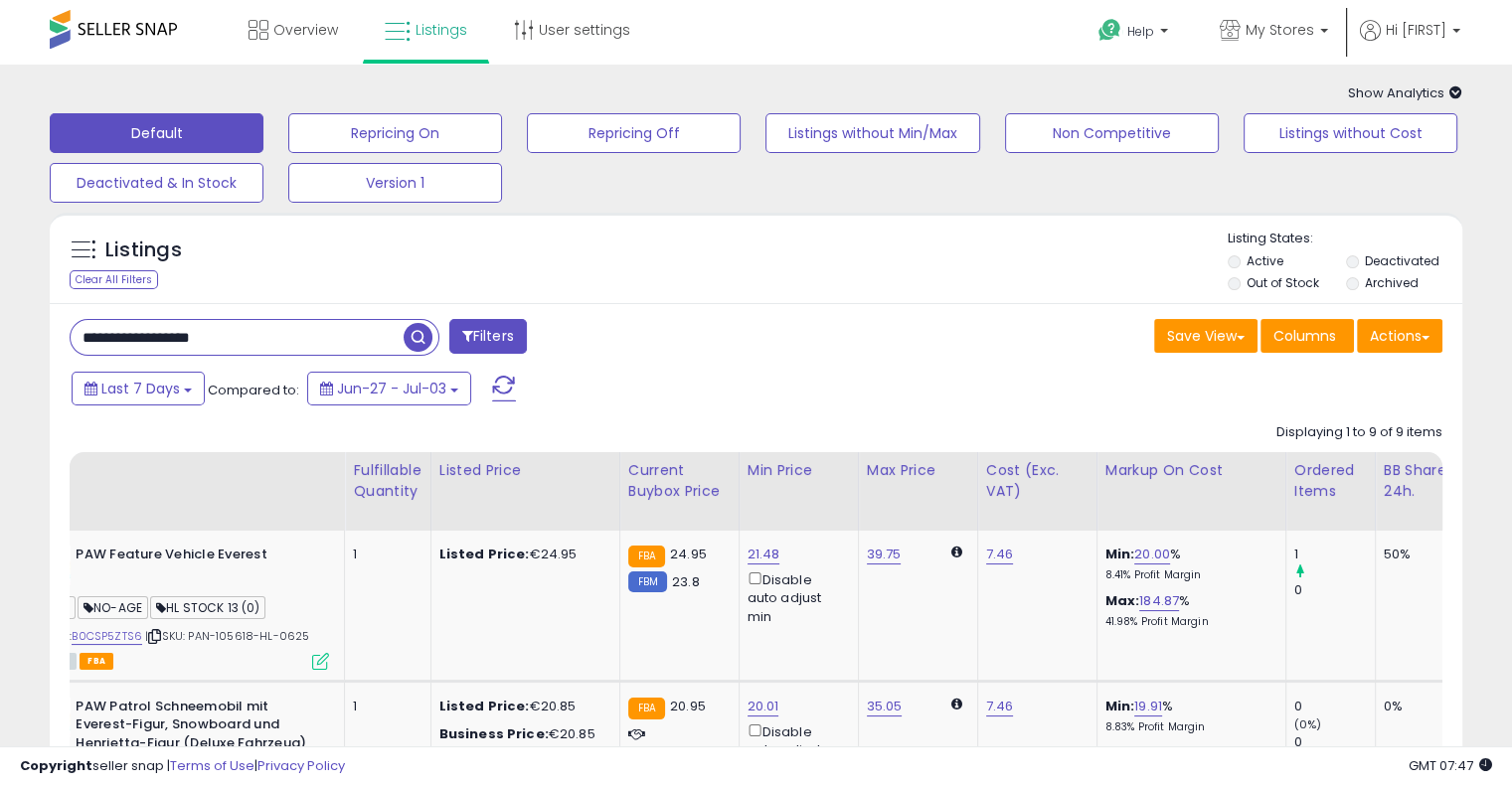 click on "**********" at bounding box center (237, 337) 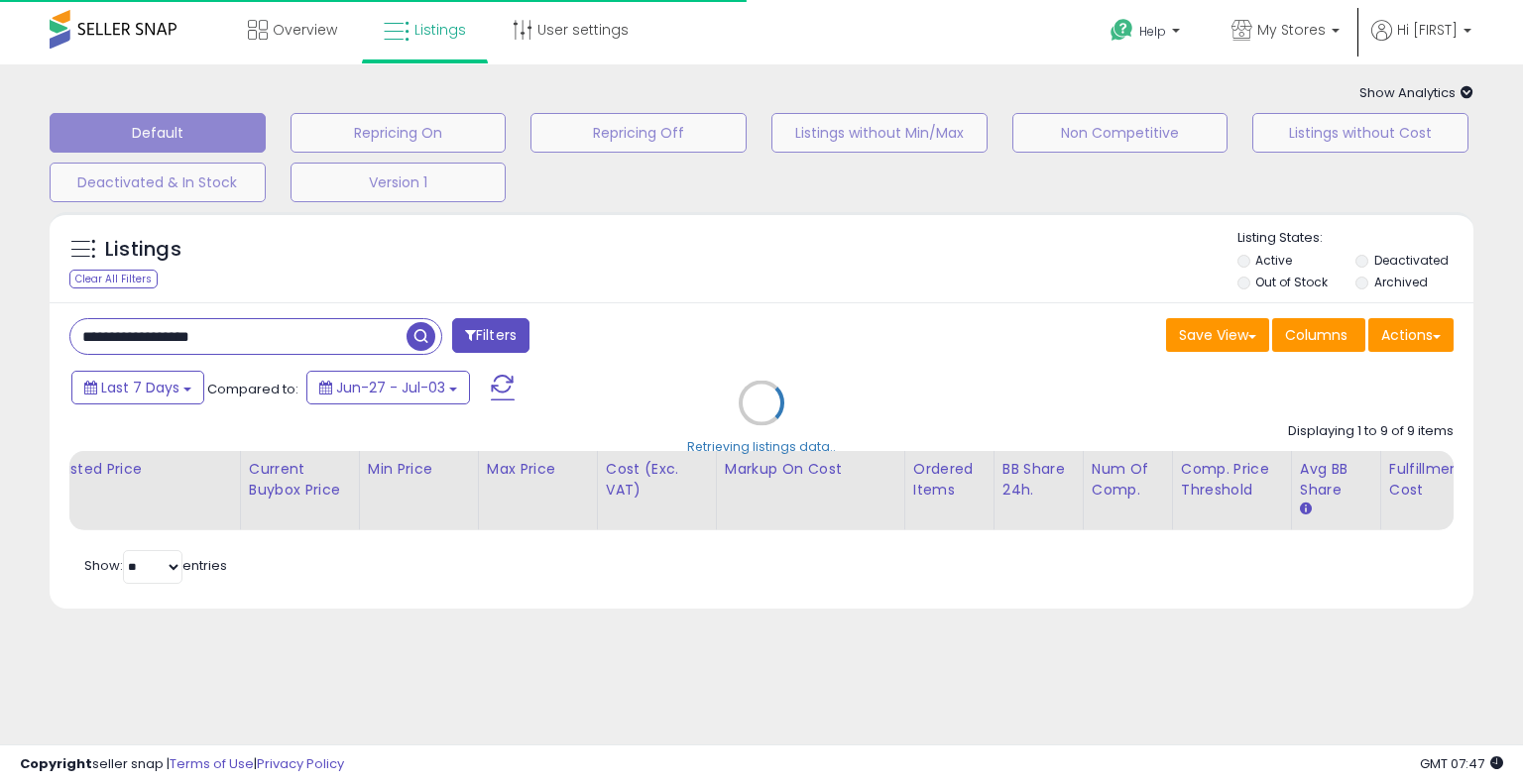 click on "Retrieving listings data.." at bounding box center [762, 417] 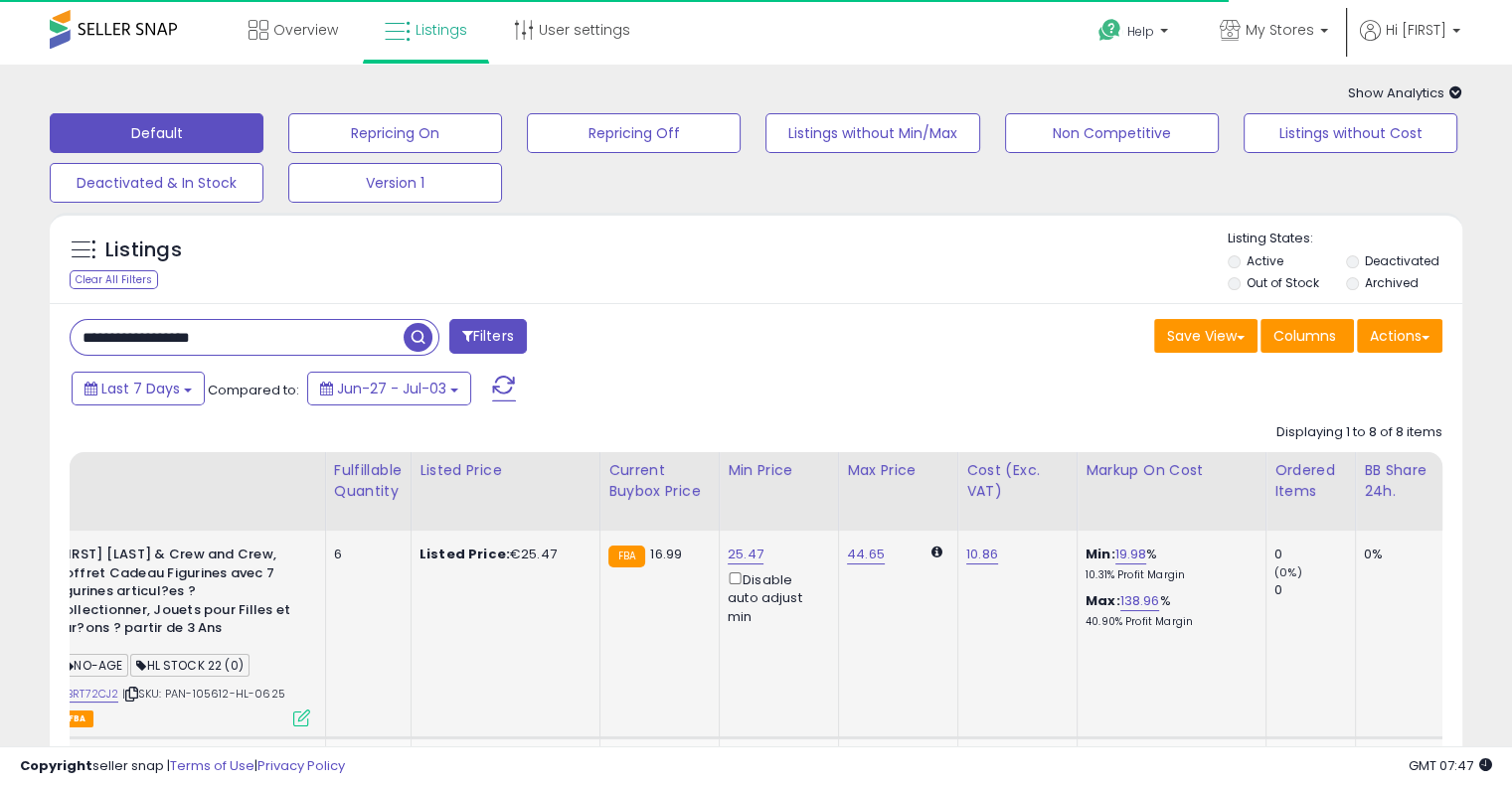 scroll, scrollTop: 0, scrollLeft: 265, axis: horizontal 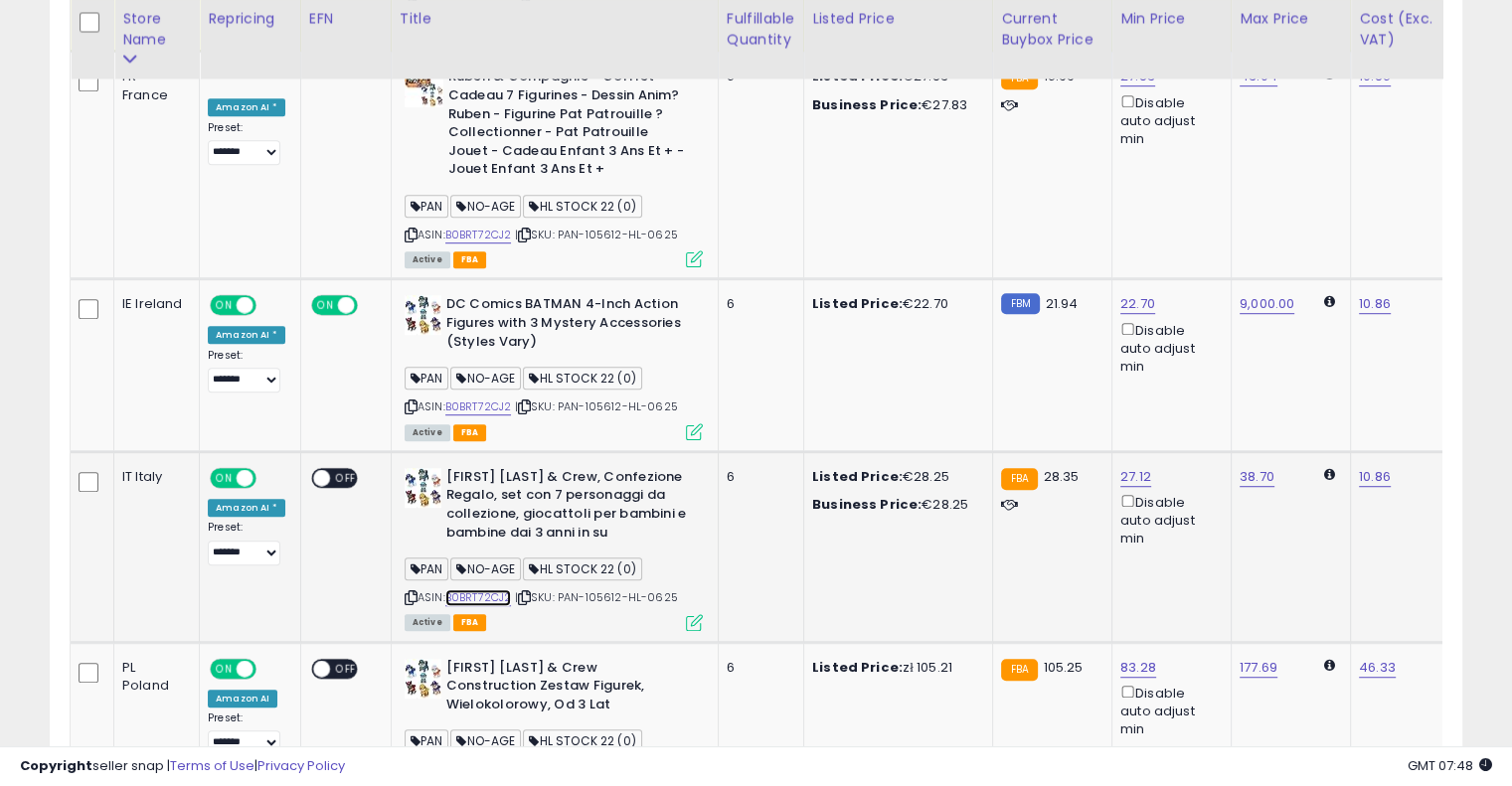 click on "B0BRT72CJ2" at bounding box center (478, 597) 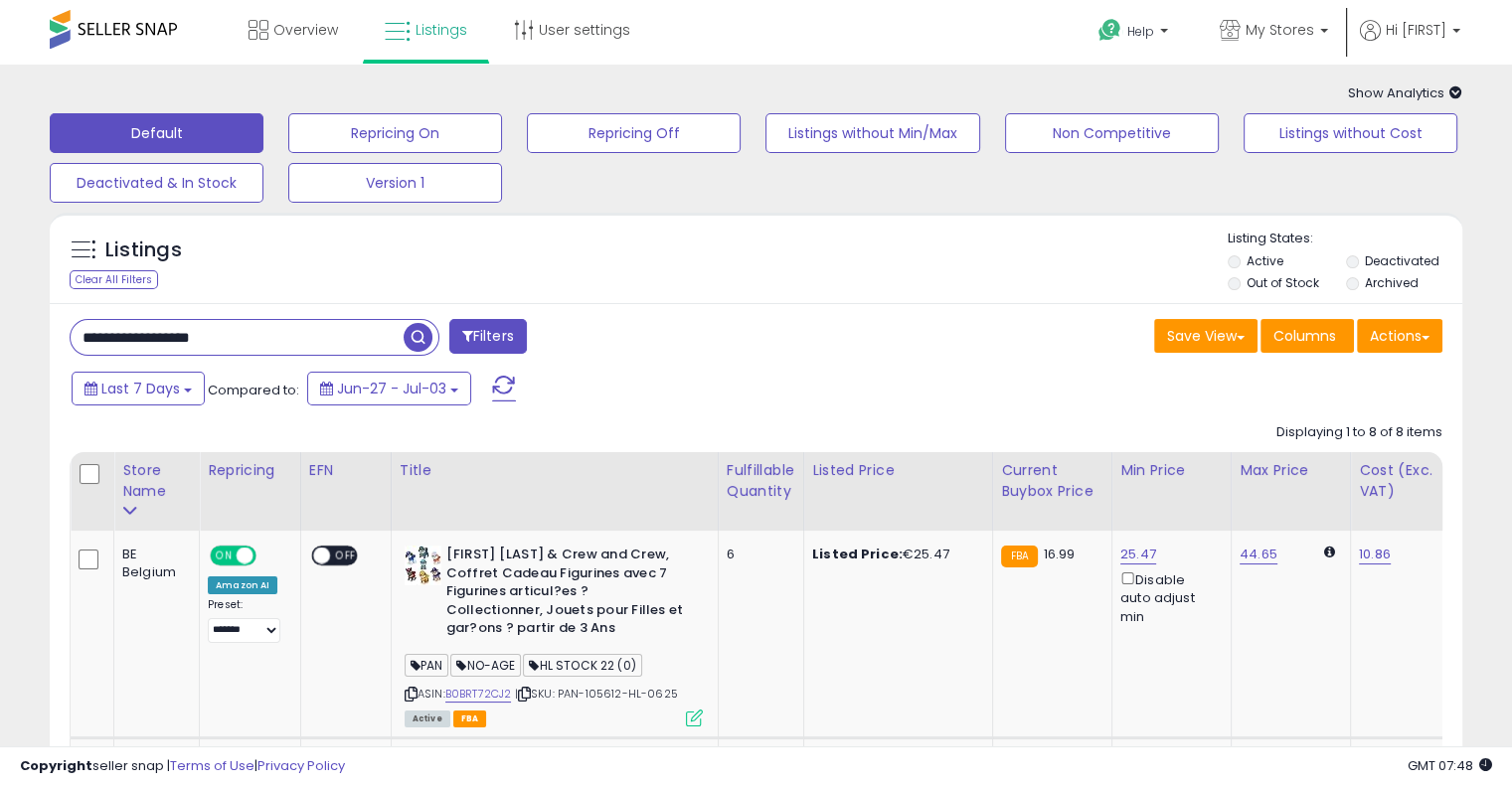click on "**********" at bounding box center [237, 337] 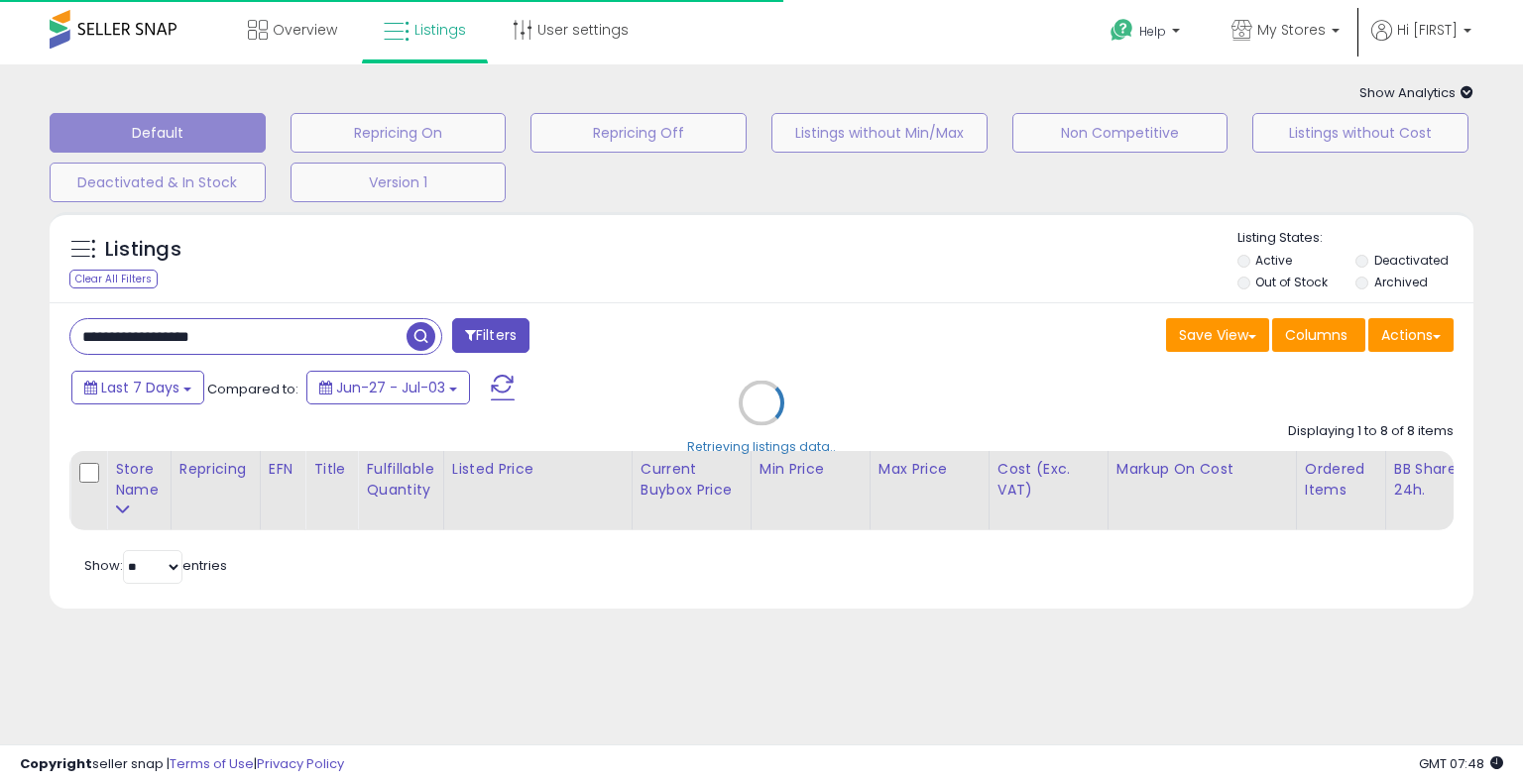 click on "Retrieving listings data.." at bounding box center (762, 417) 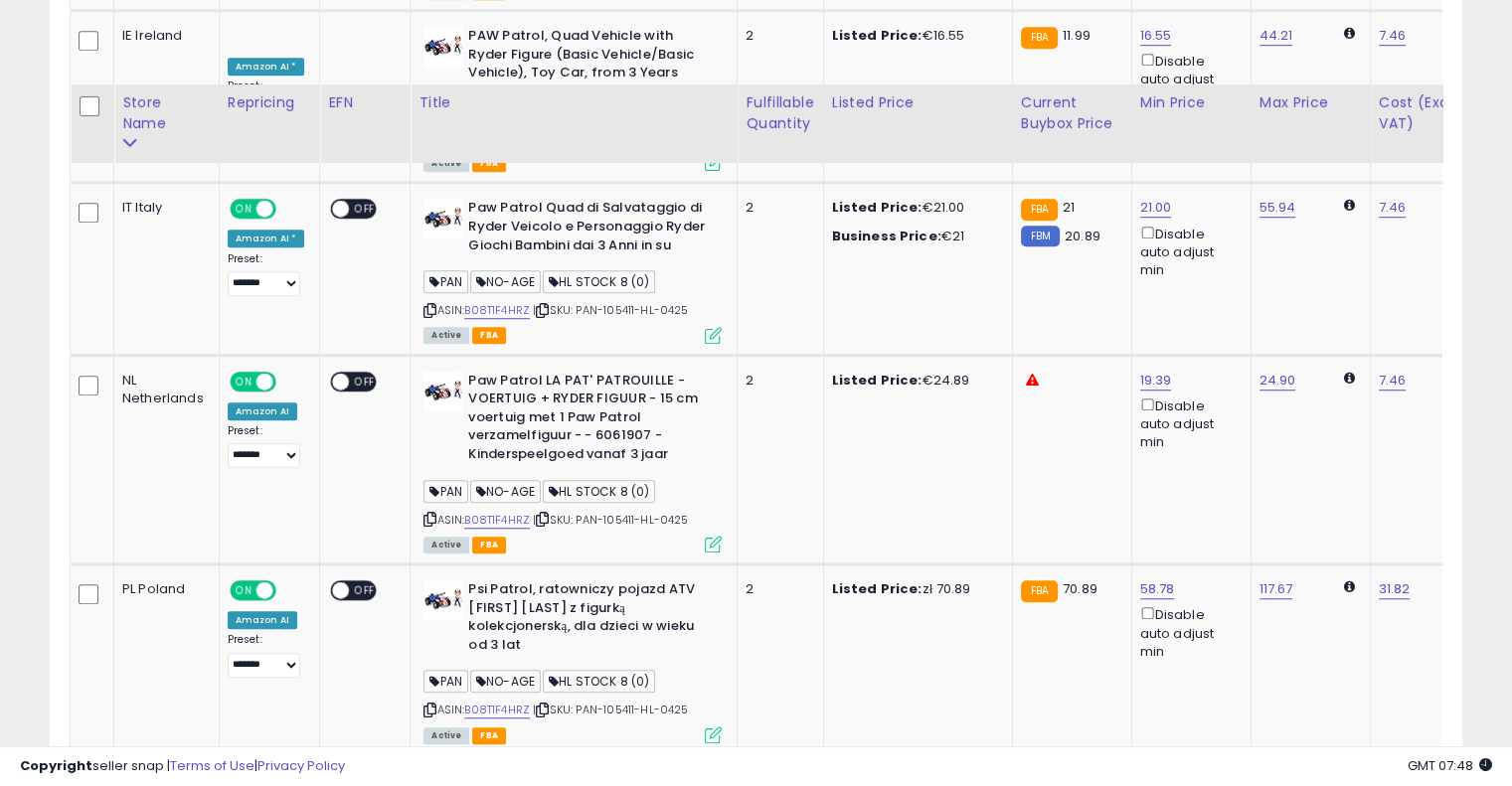scroll, scrollTop: 1566, scrollLeft: 0, axis: vertical 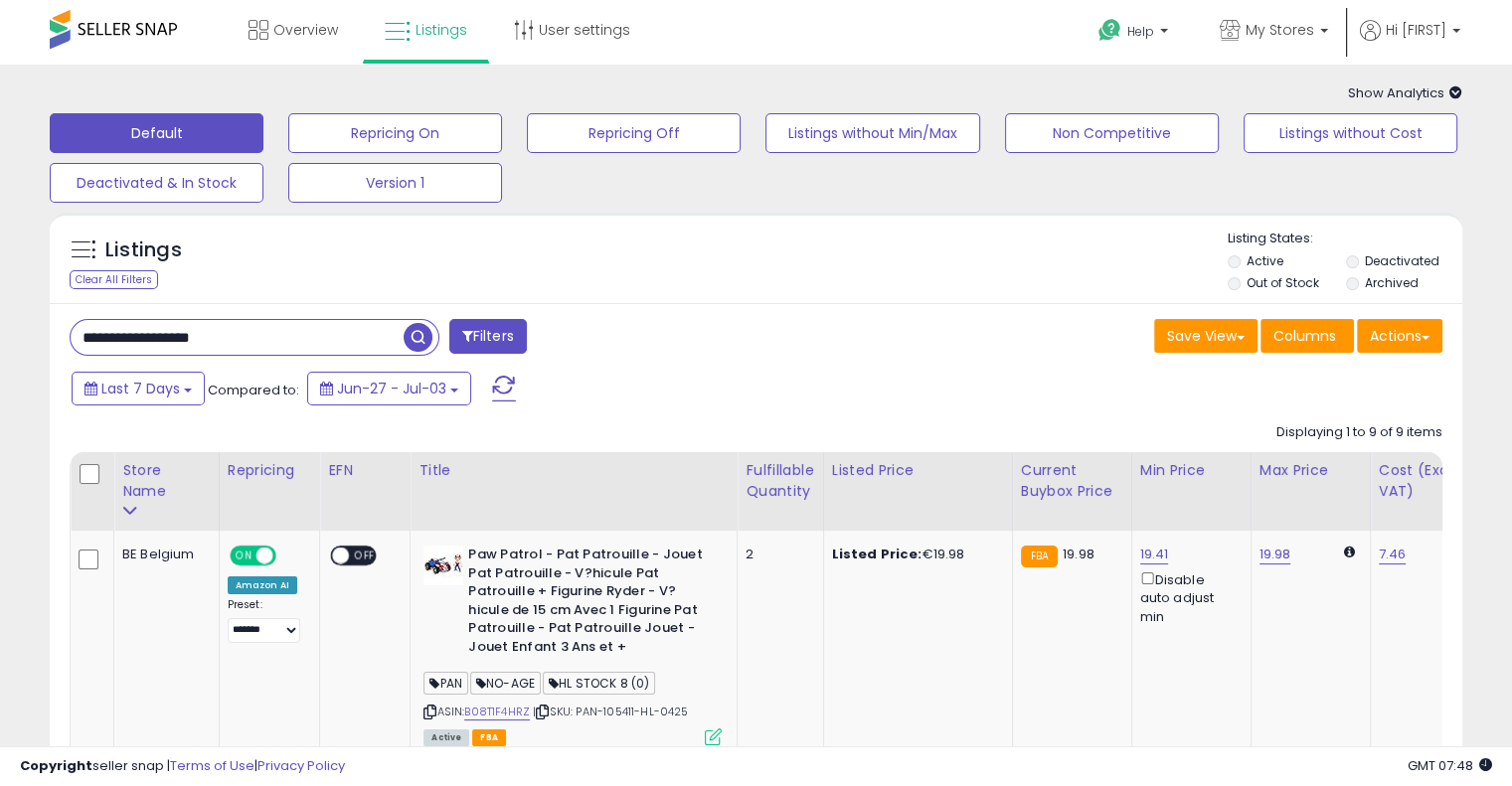 click on "**********" at bounding box center [406, 339] 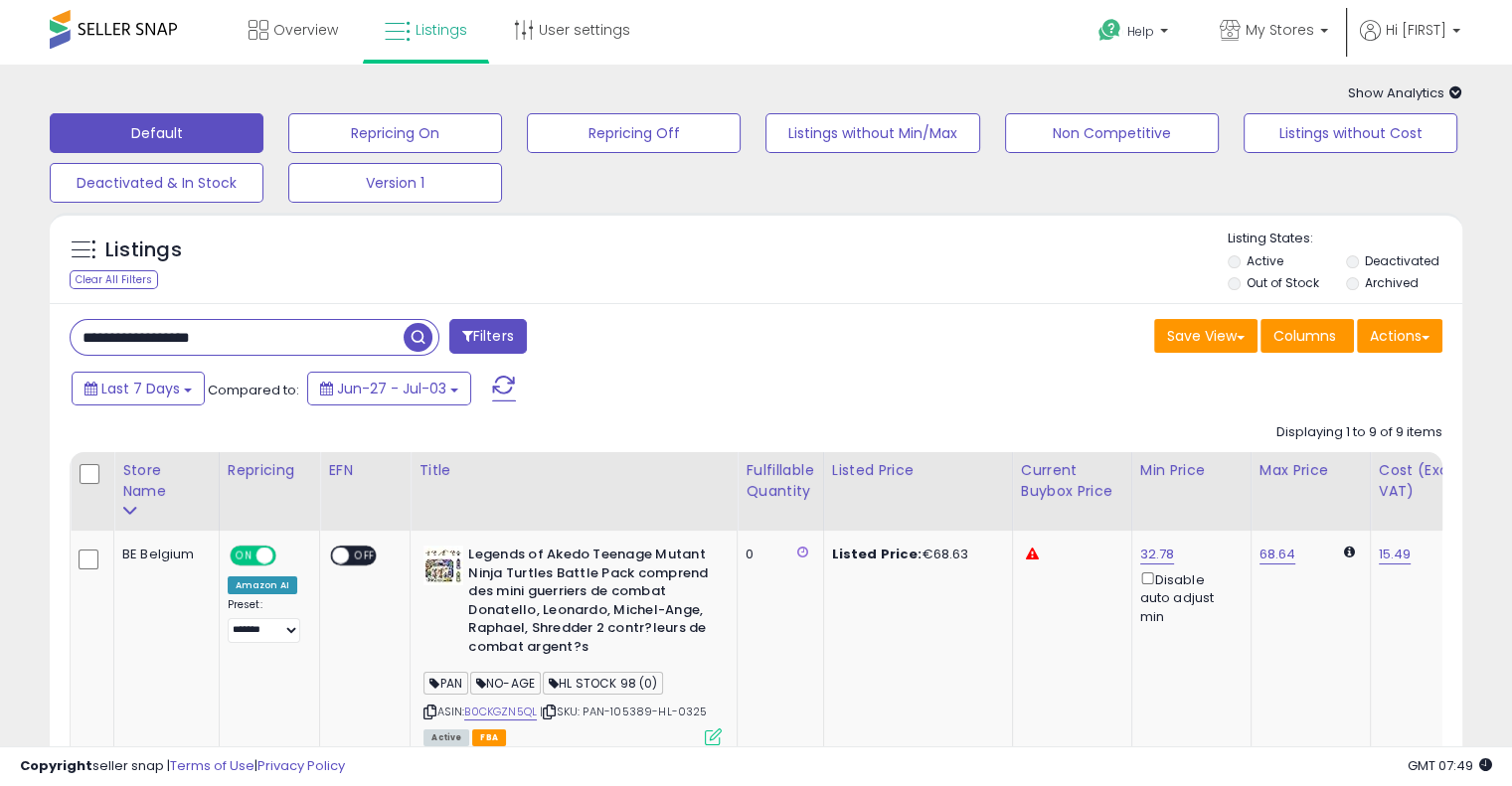 click on "**********" at bounding box center [406, 339] 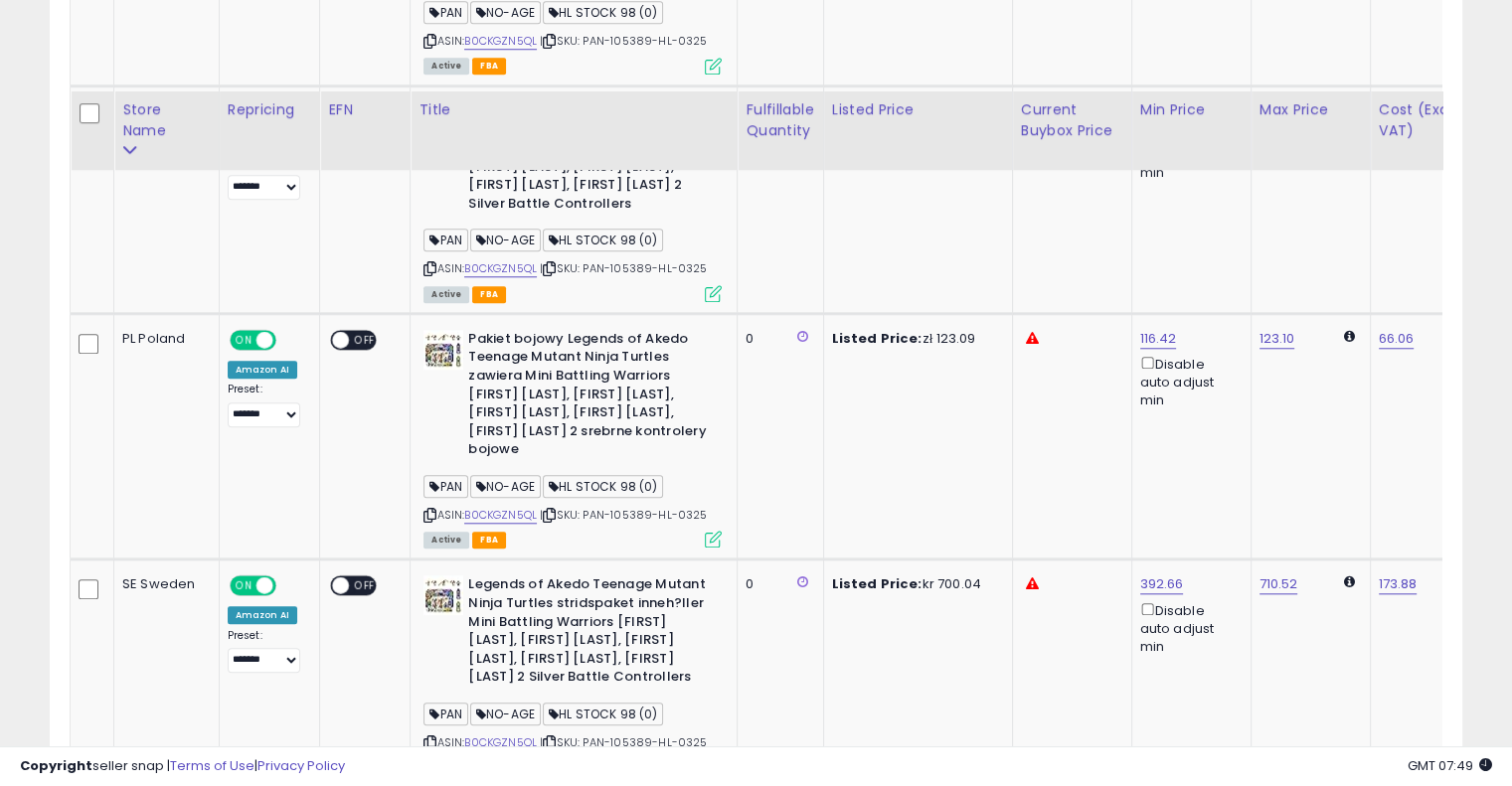 scroll, scrollTop: 1882, scrollLeft: 0, axis: vertical 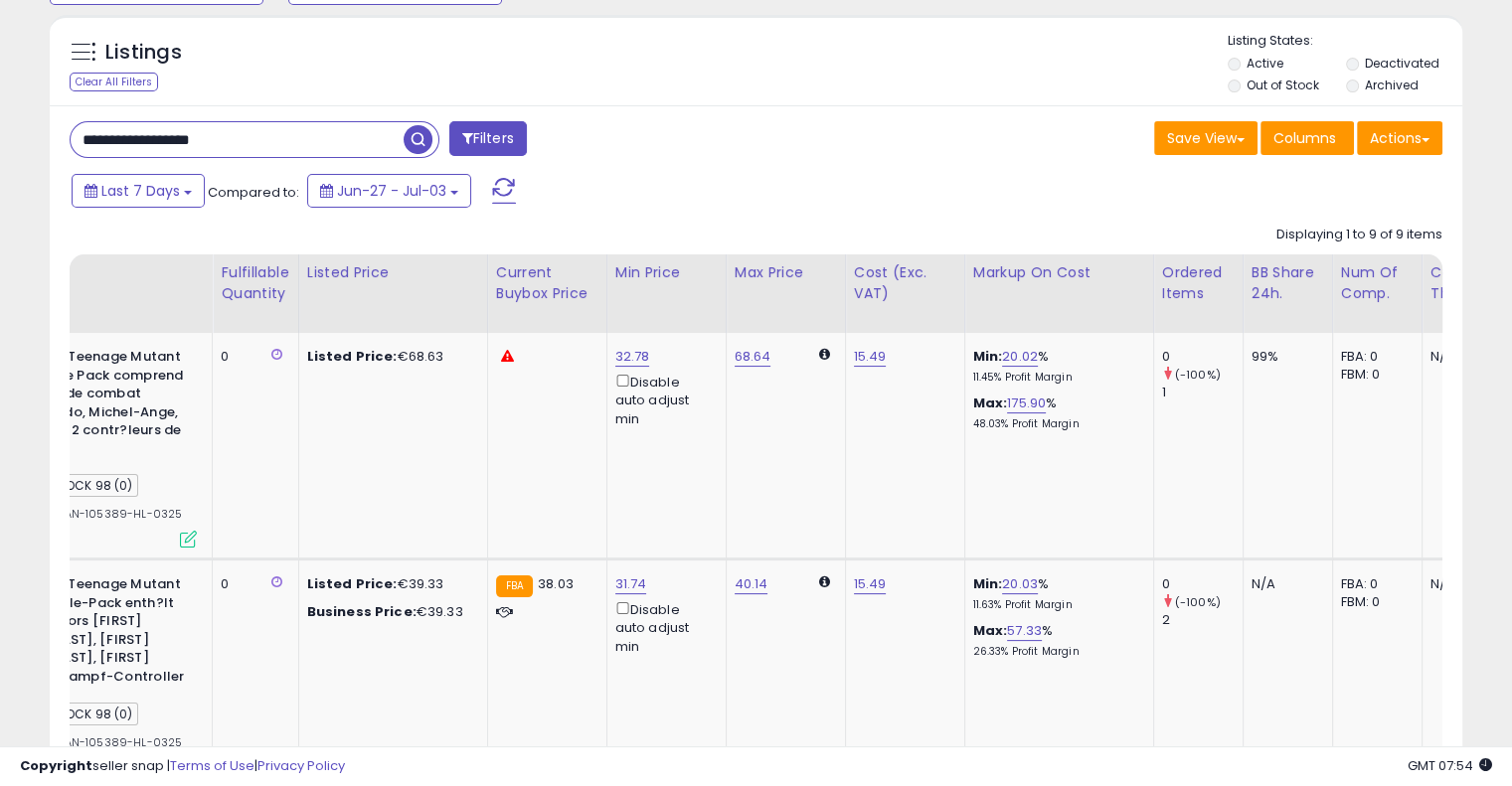 click on "**********" at bounding box center [237, 139] 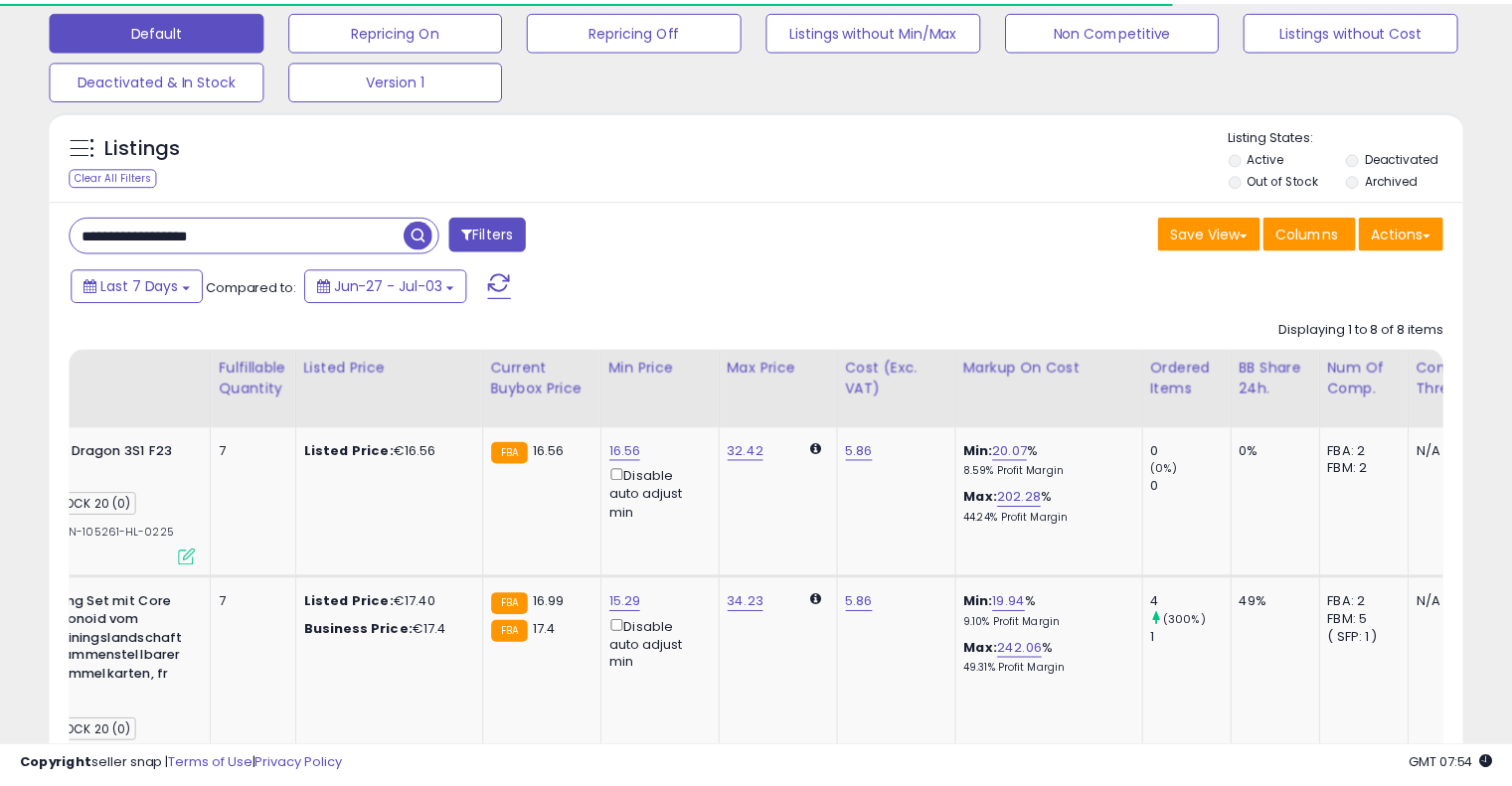 scroll, scrollTop: 198, scrollLeft: 0, axis: vertical 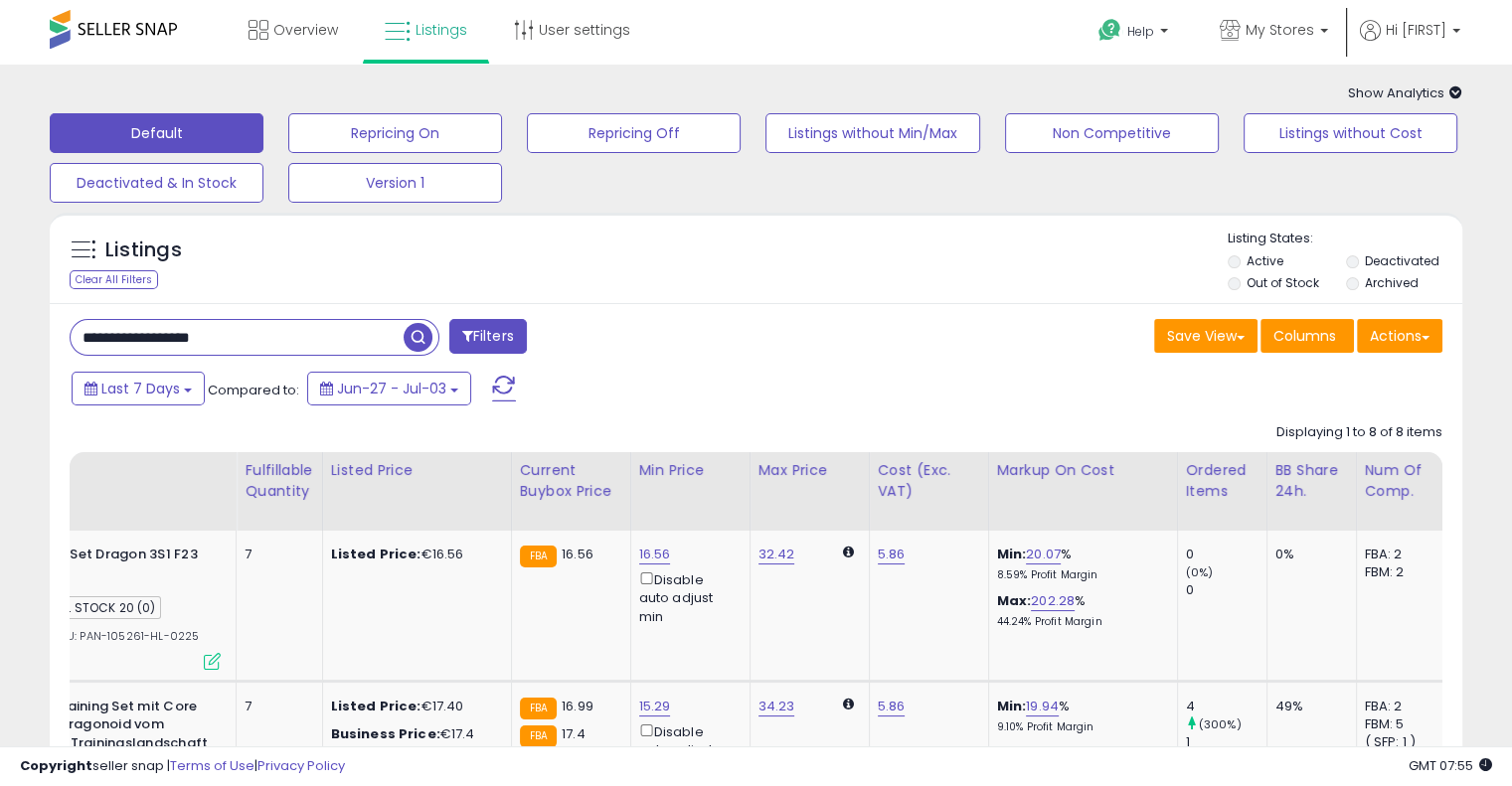 click on "**********" at bounding box center [237, 337] 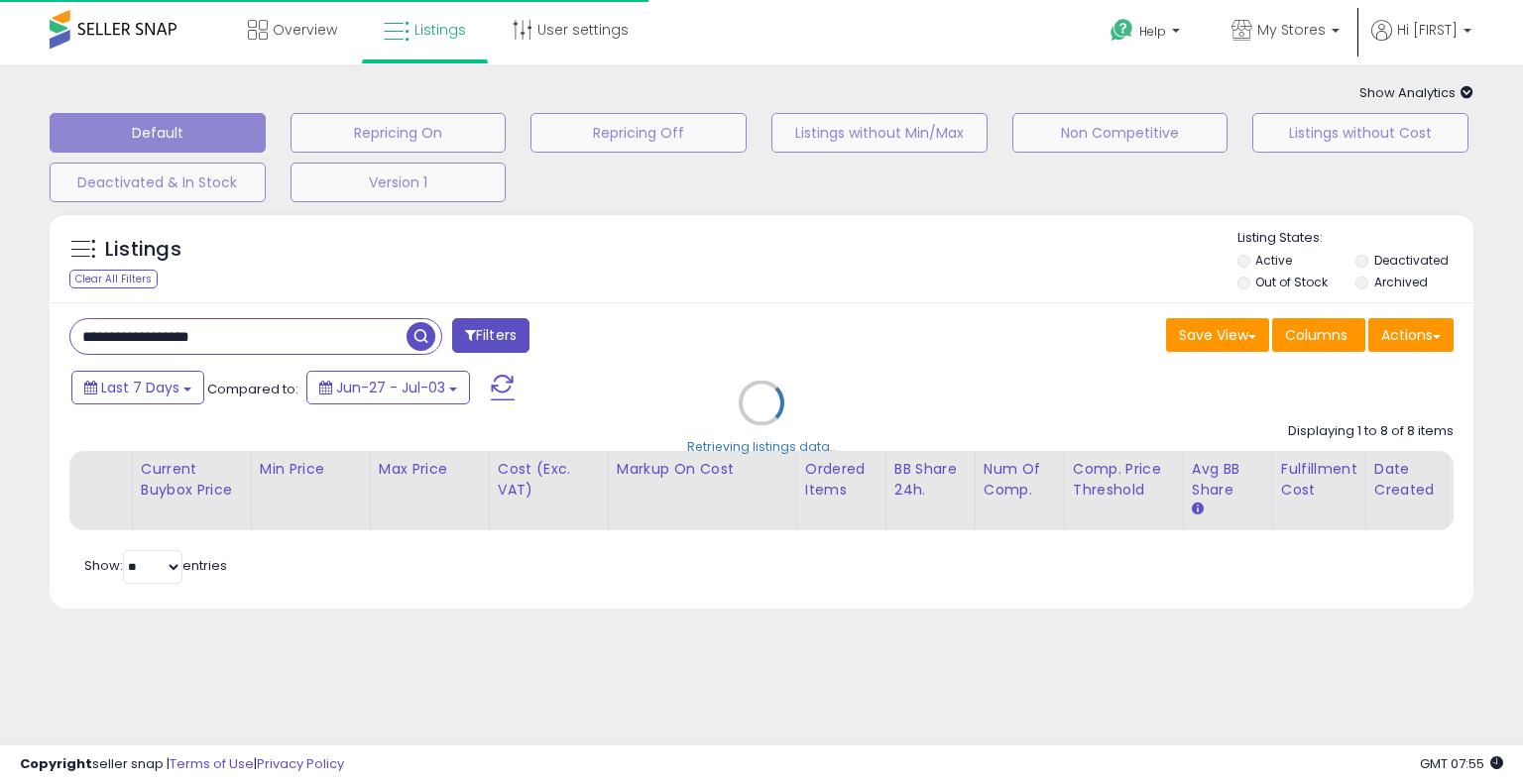 click on "Retrieving listings data.." at bounding box center (762, 417) 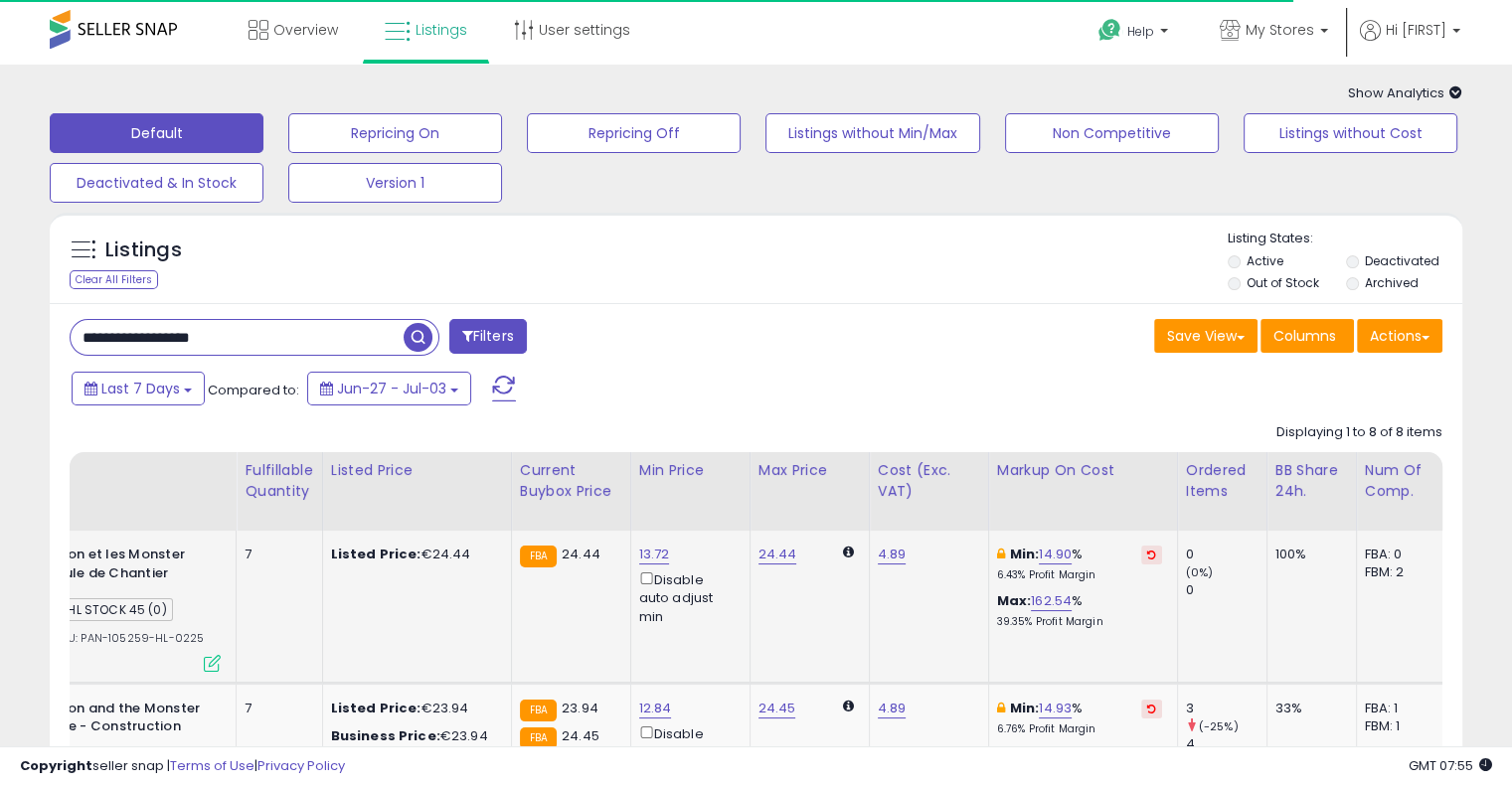 scroll, scrollTop: 0, scrollLeft: 111, axis: horizontal 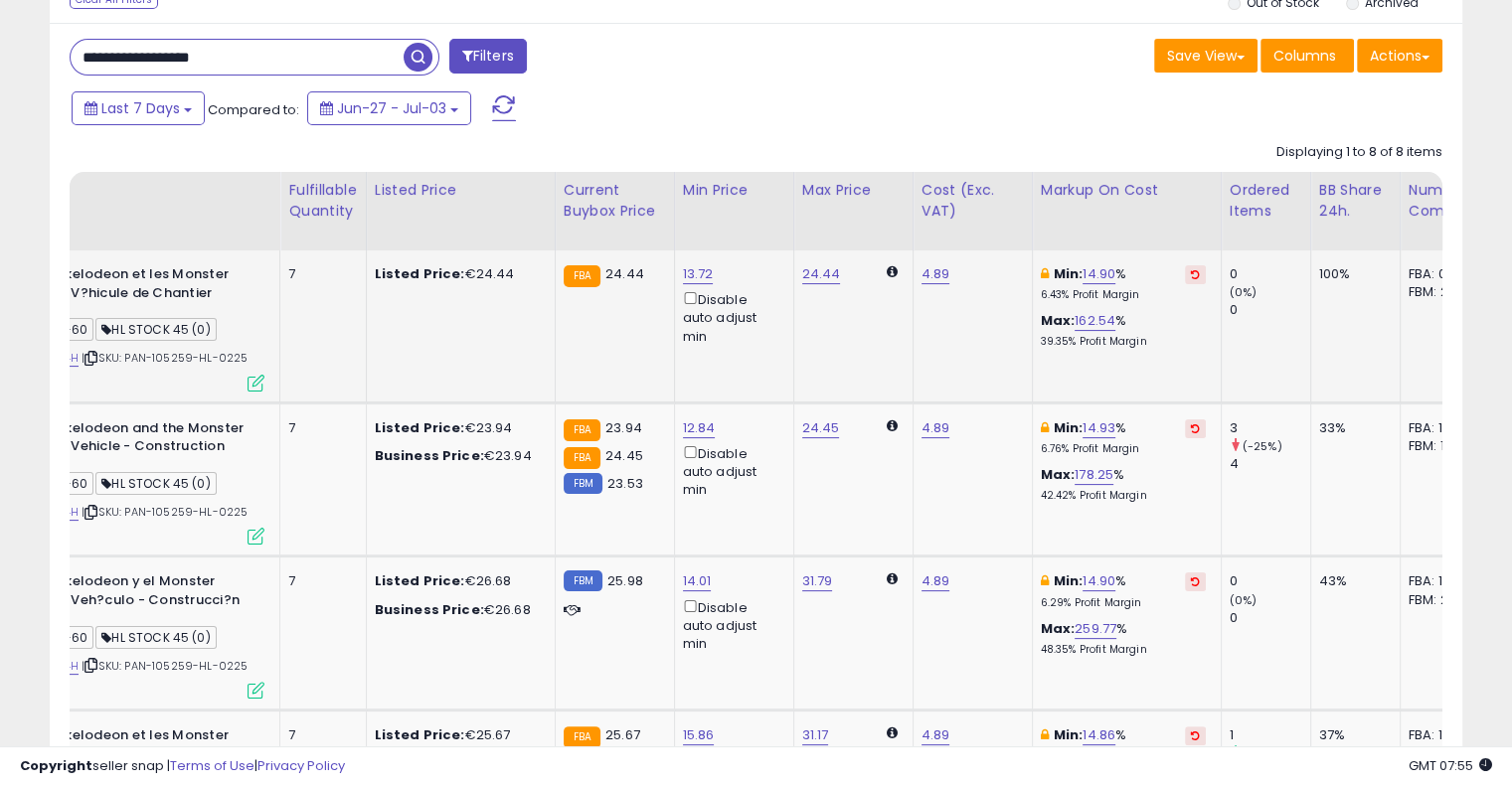 click at bounding box center [1195, 274] 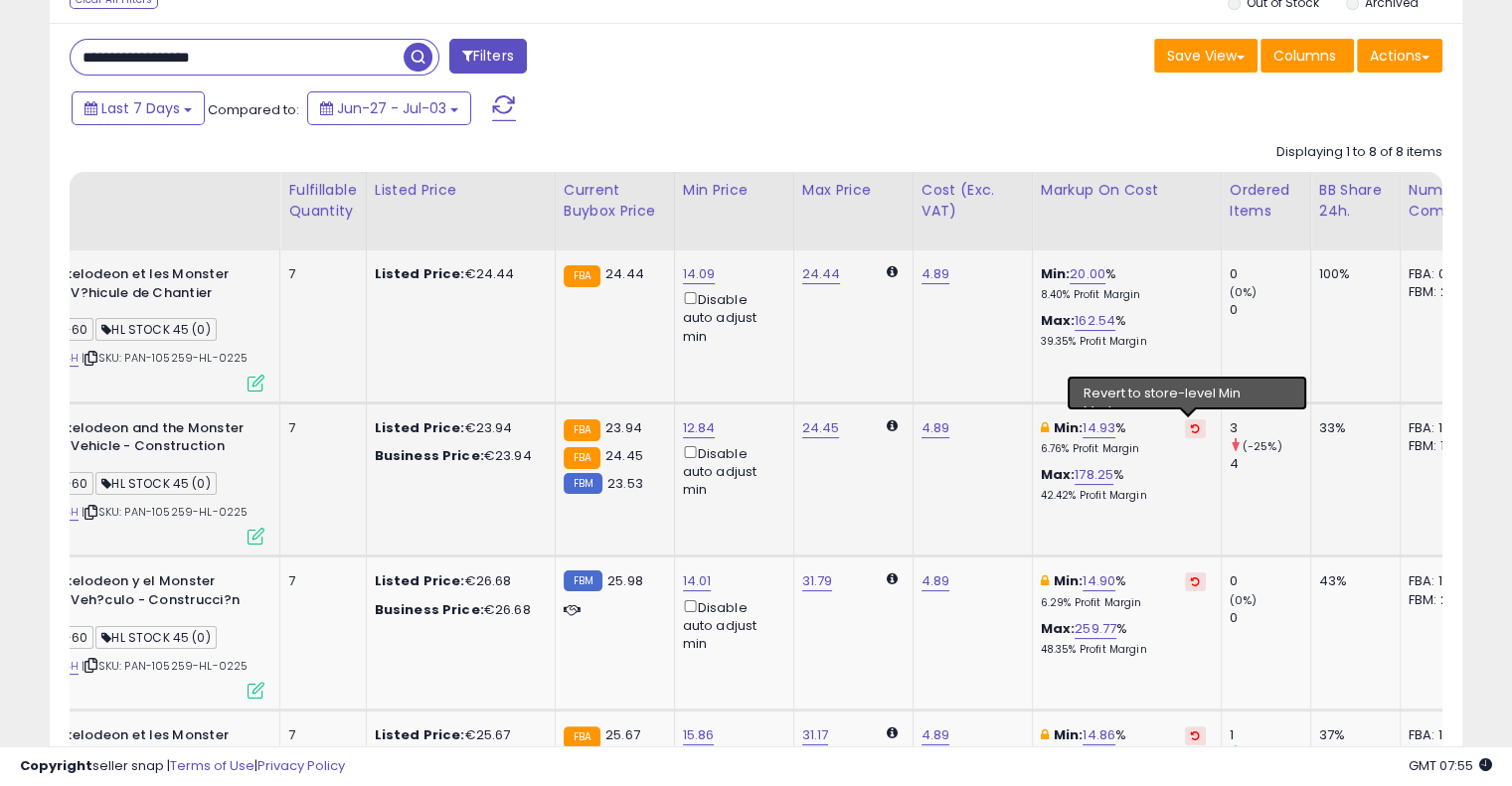 click at bounding box center (1195, 428) 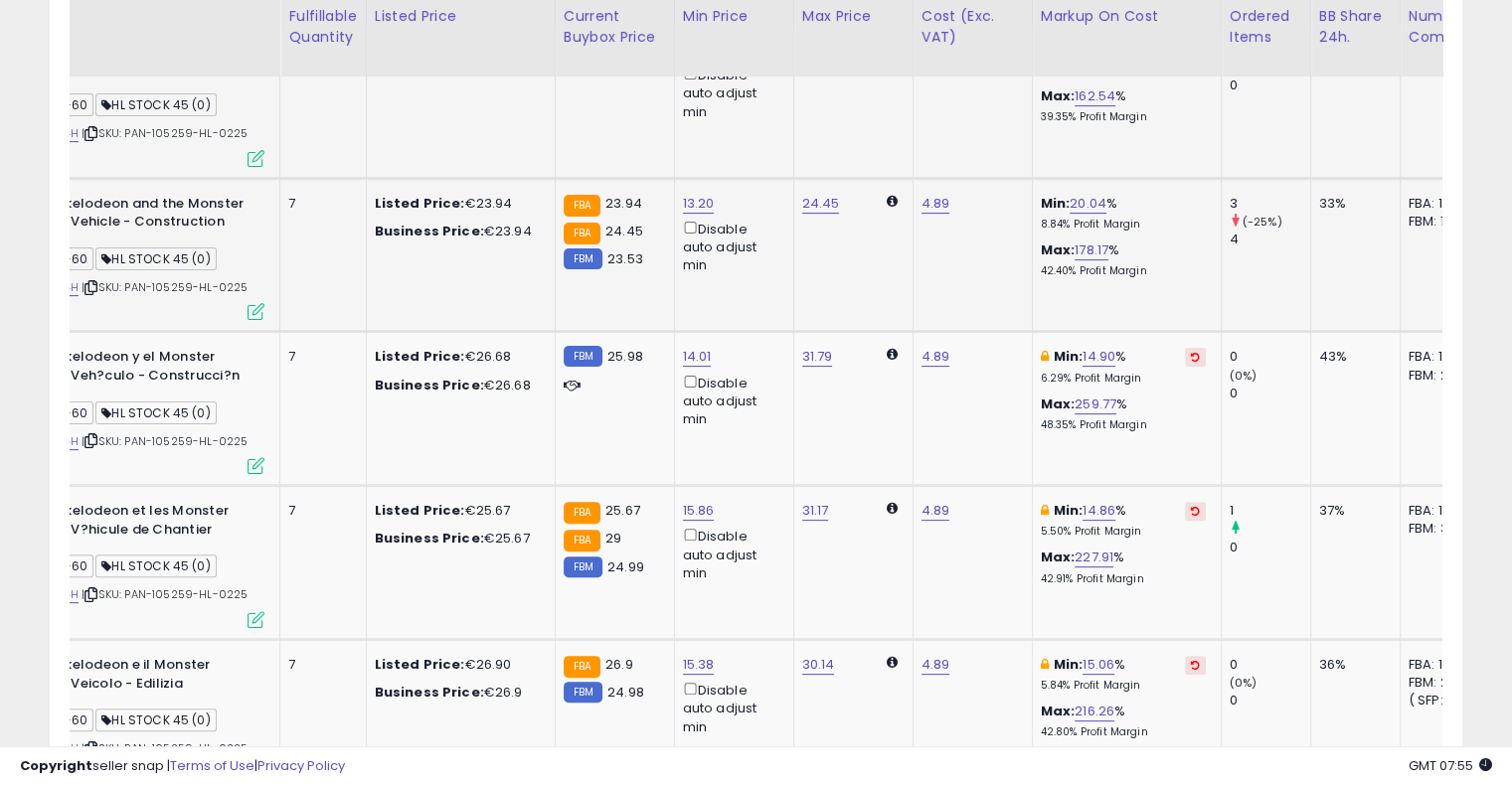 scroll, scrollTop: 503, scrollLeft: 0, axis: vertical 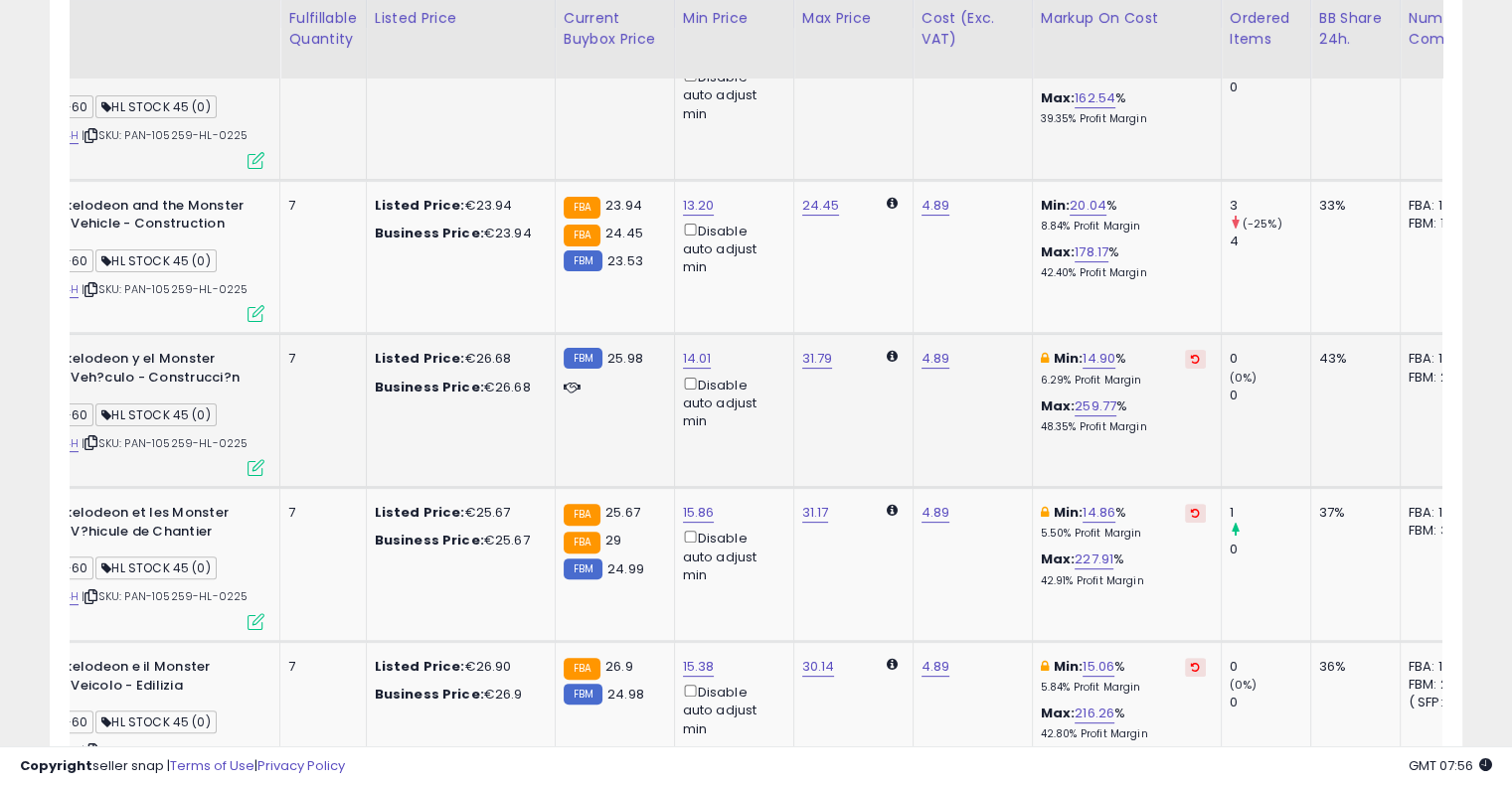 click at bounding box center (1195, 359) 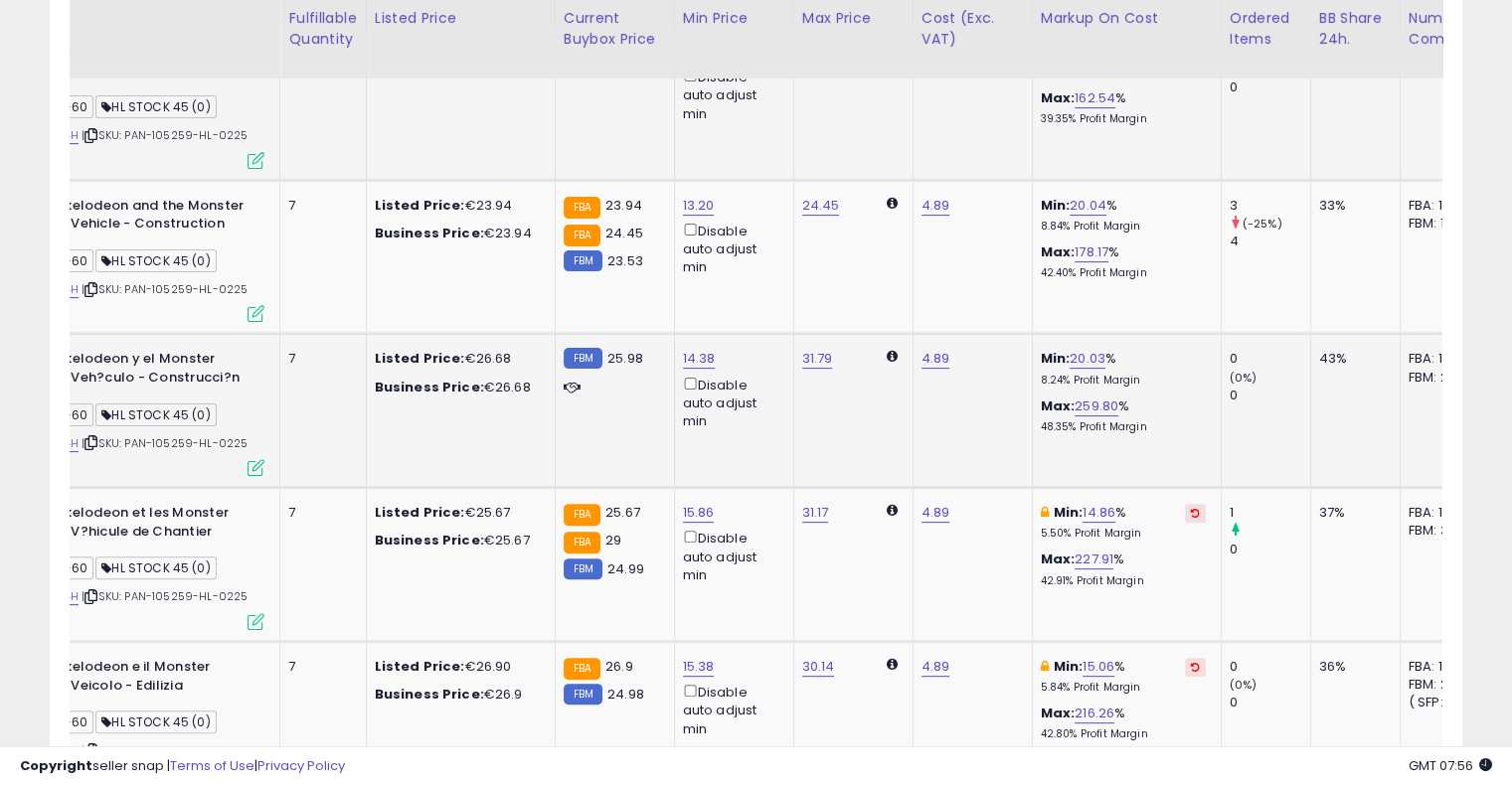 scroll, scrollTop: 0, scrollLeft: 59, axis: horizontal 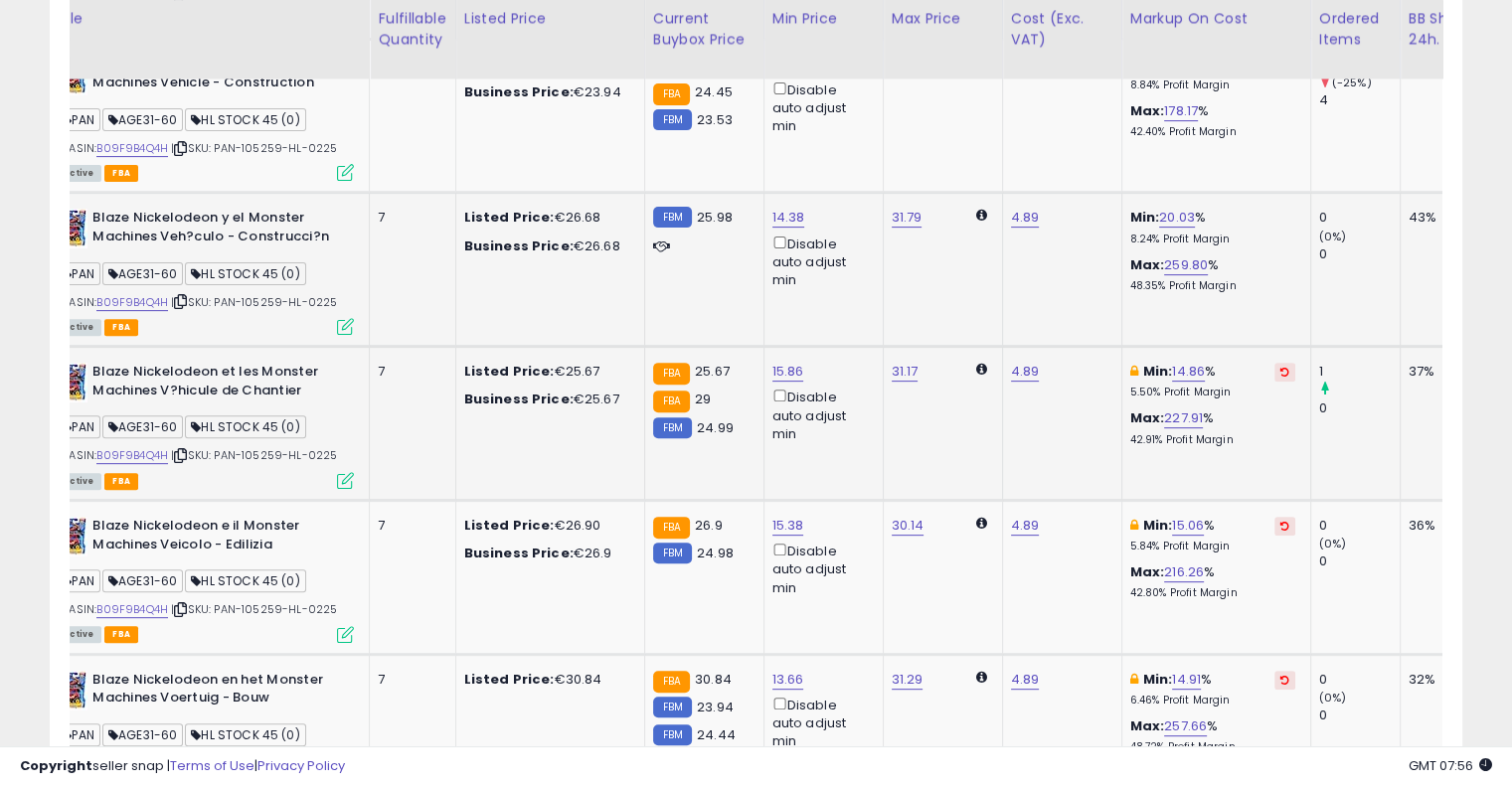 click at bounding box center [1284, 372] 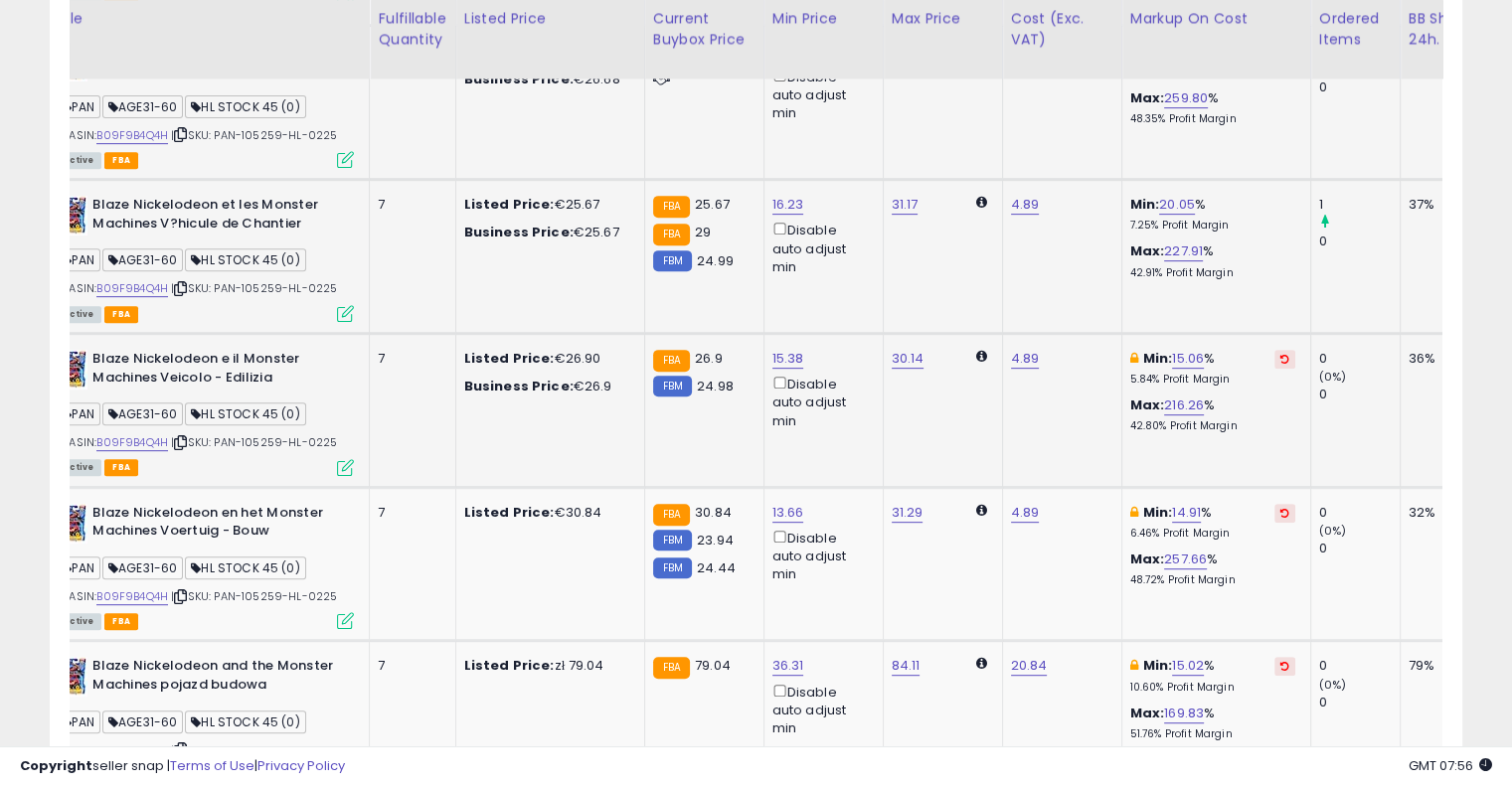 click at bounding box center [1284, 359] 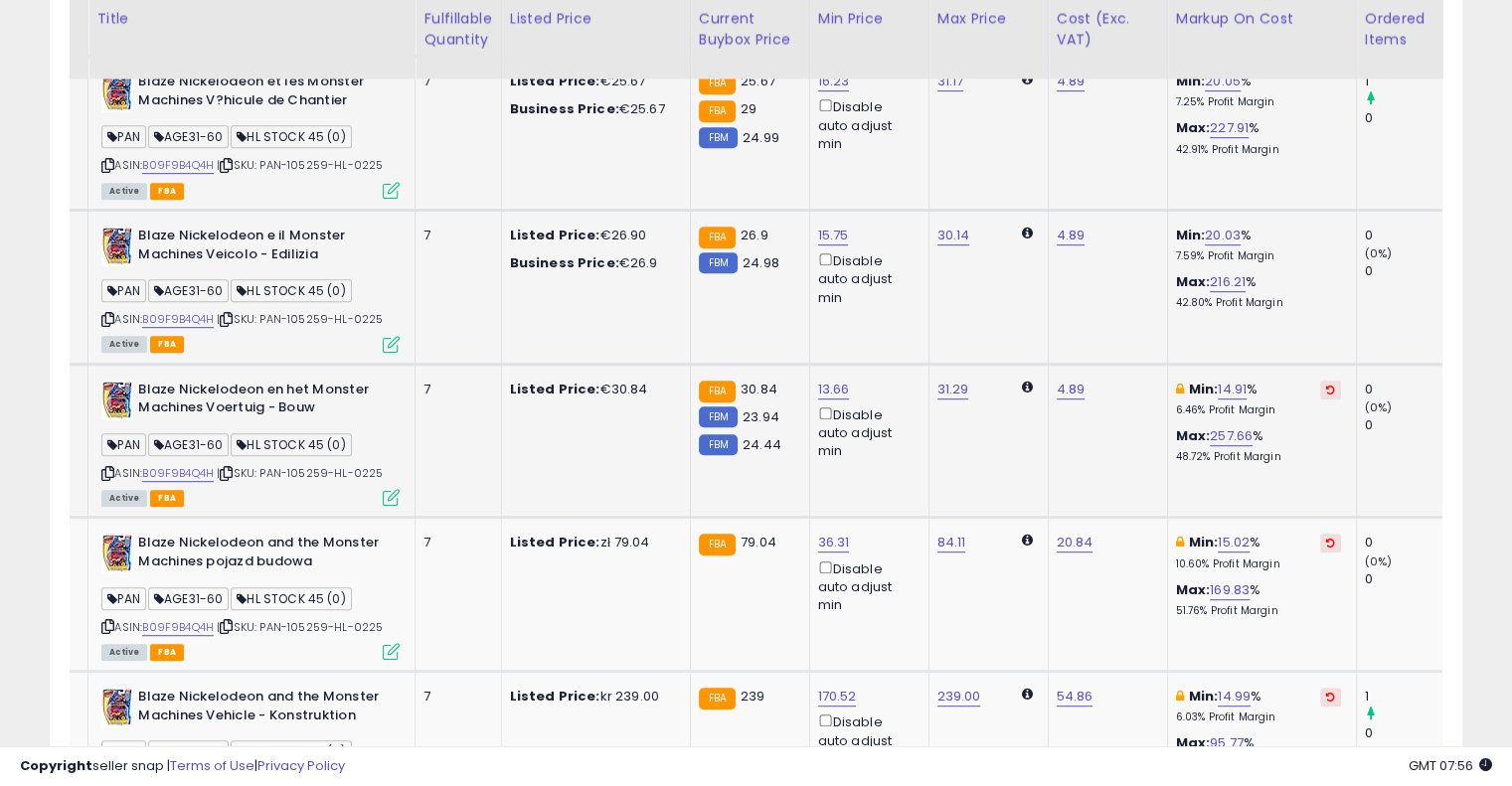 click on "Min:  14.91 %    6.46%  Profit Margin" at bounding box center (1259, 398) 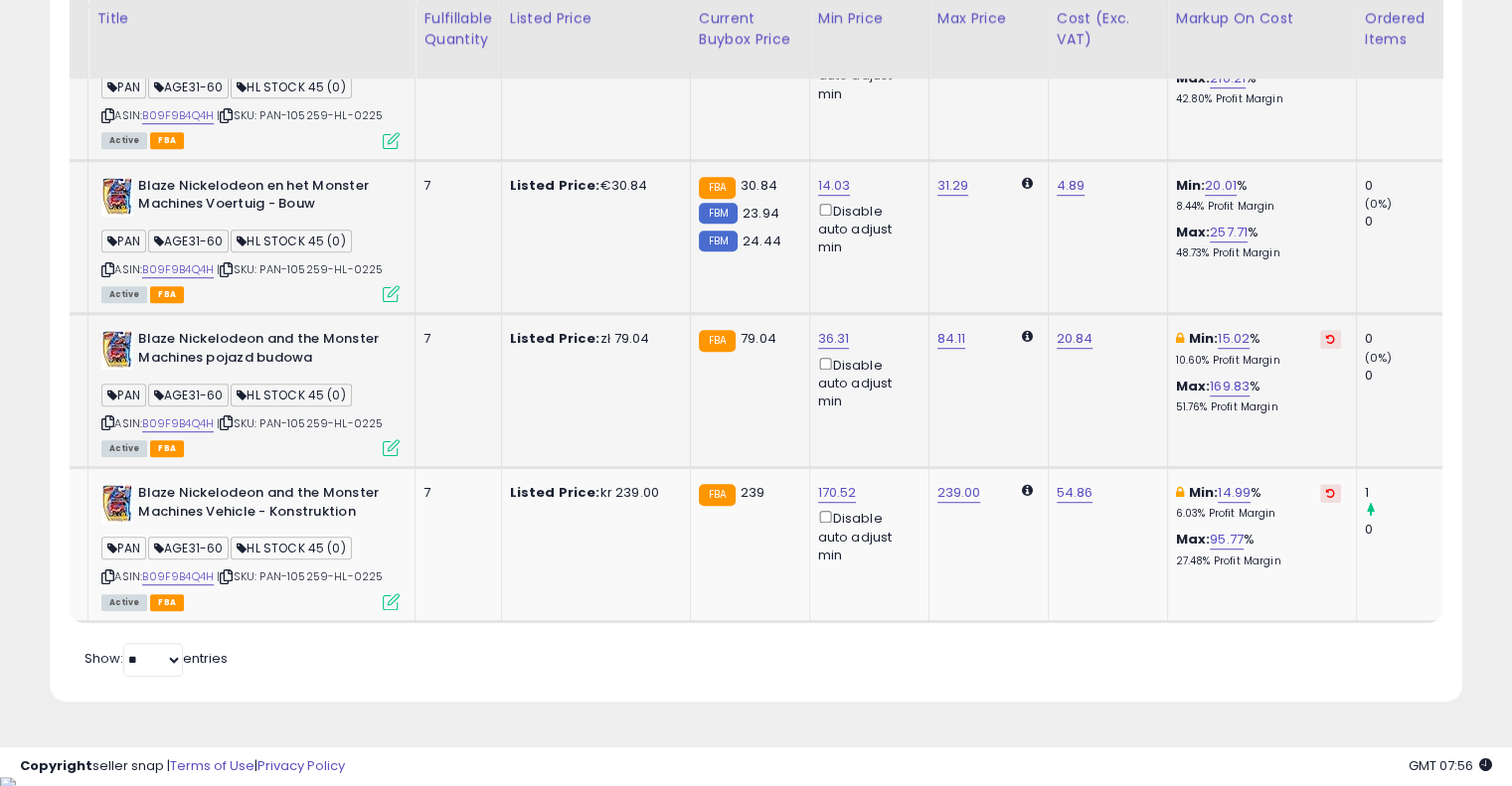 click at bounding box center (1330, 339) 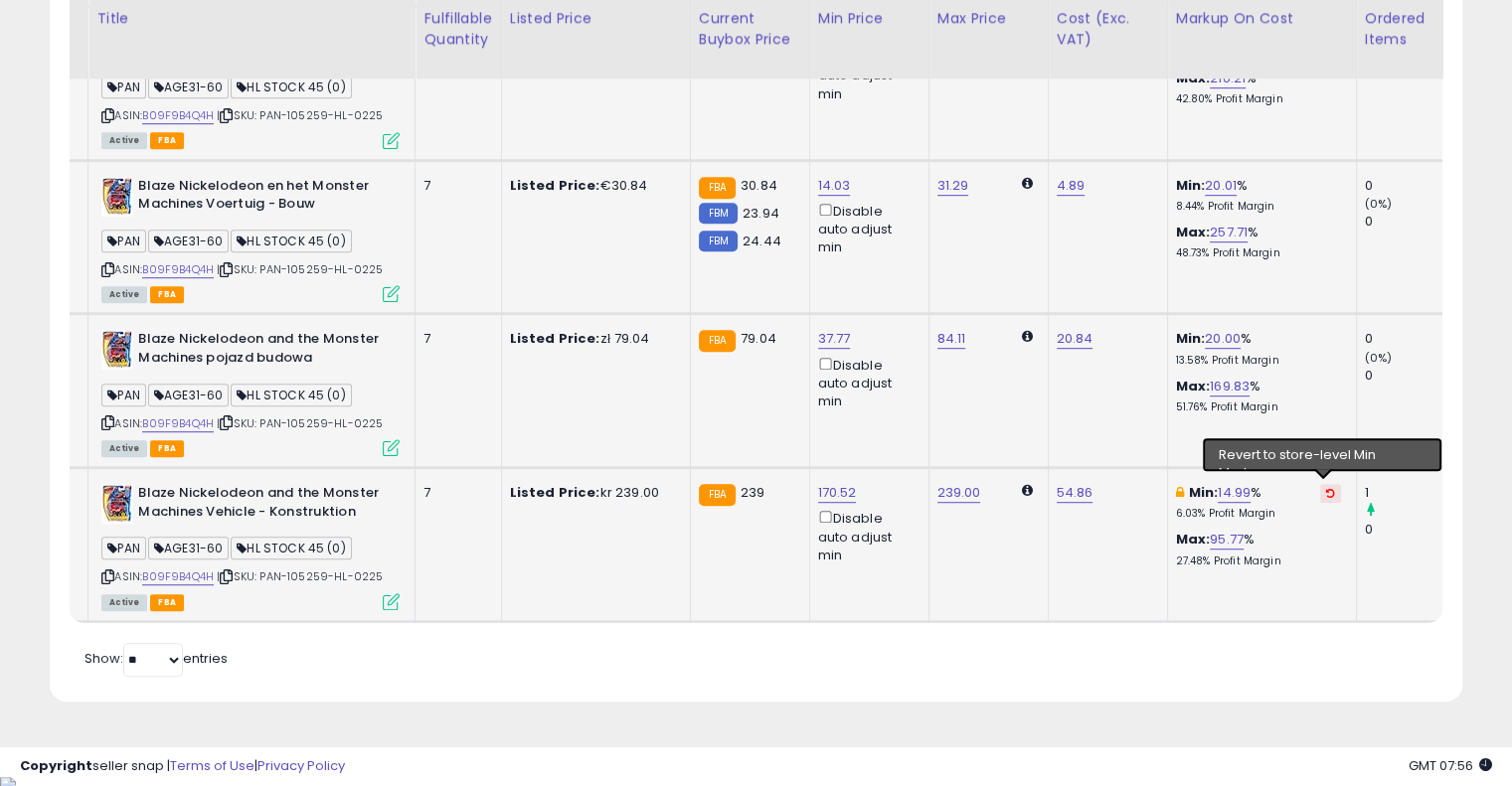 click at bounding box center [1330, 493] 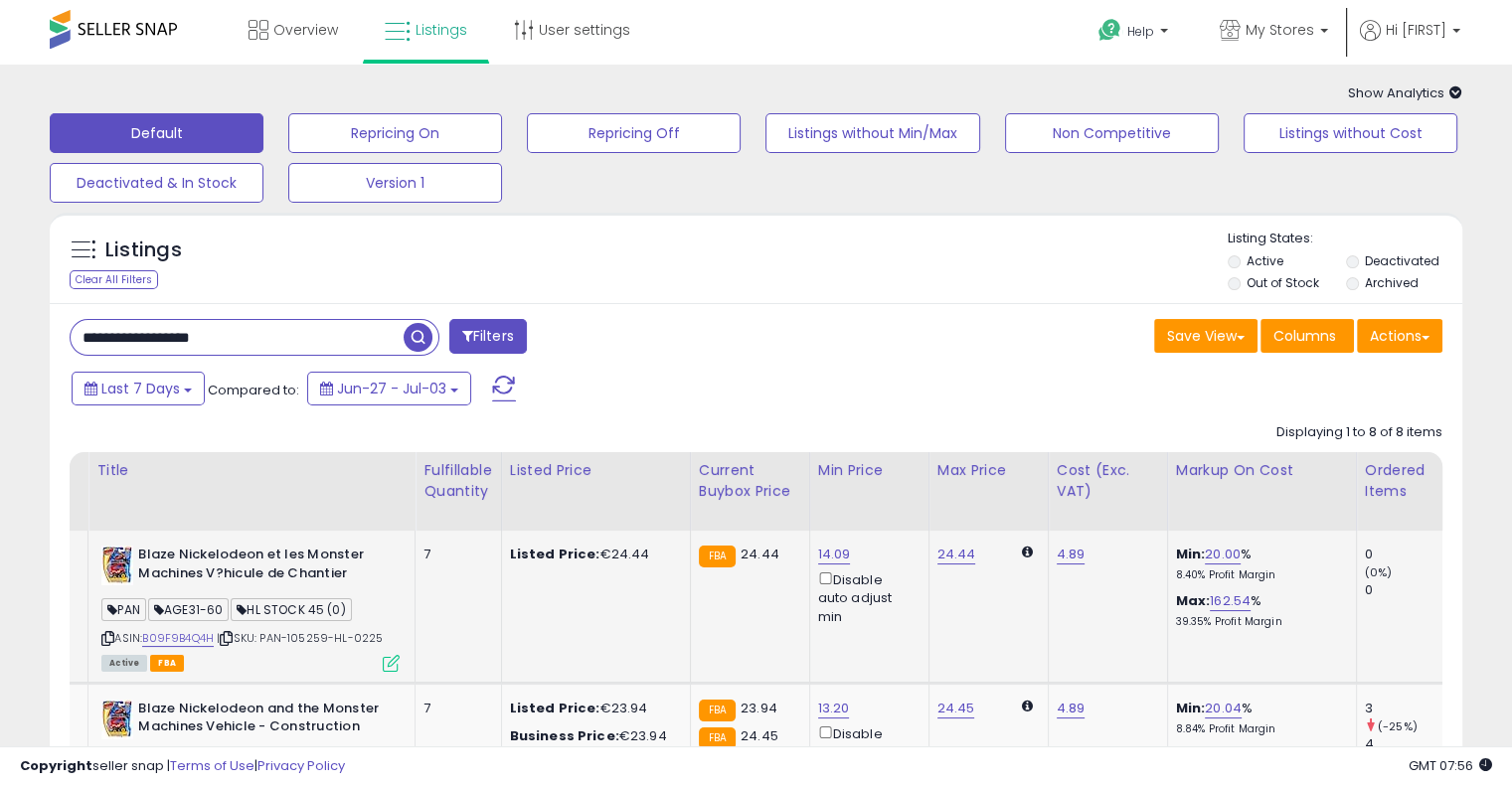 click on "**********" at bounding box center [237, 337] 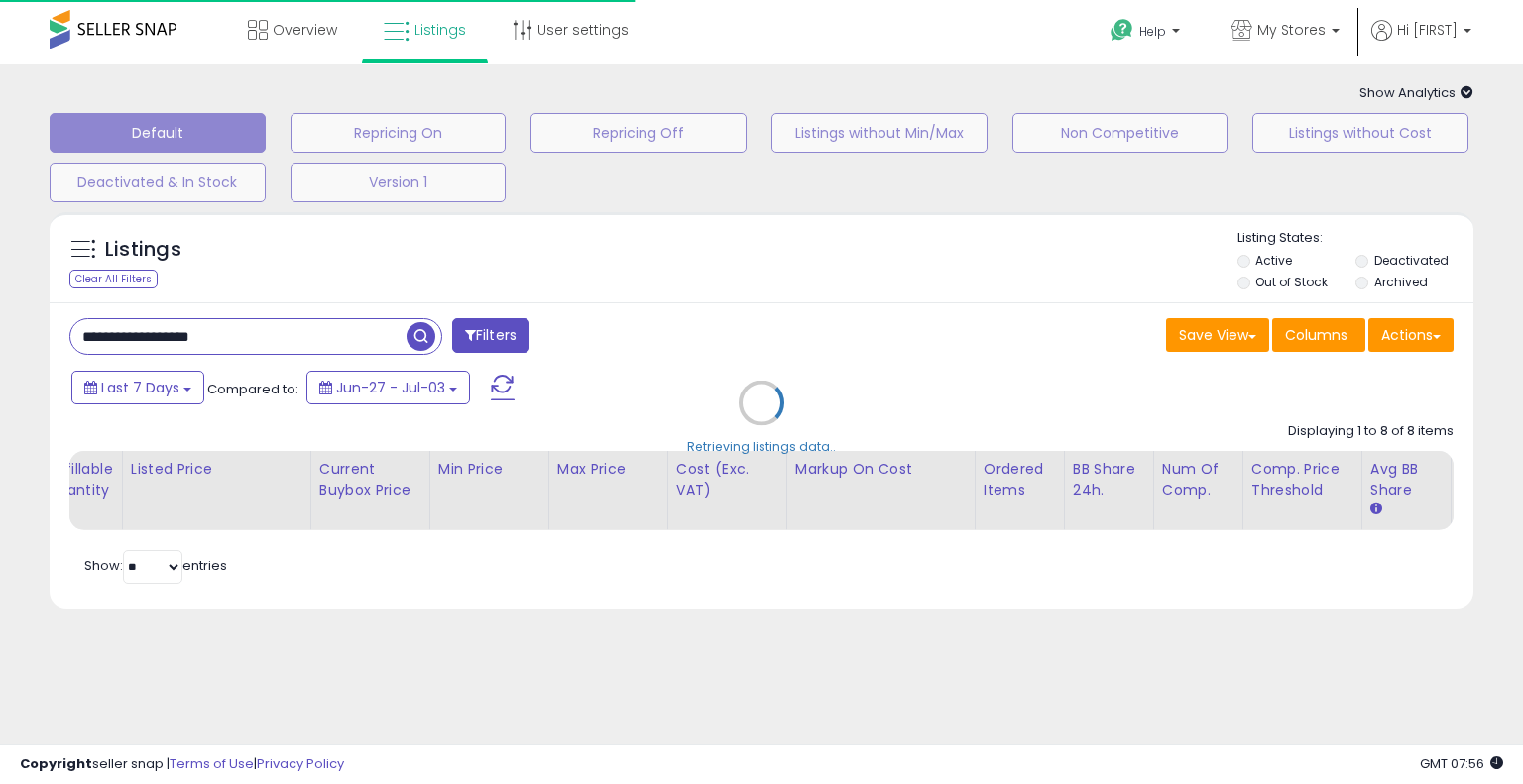 click on "Retrieving listings data.." at bounding box center (762, 417) 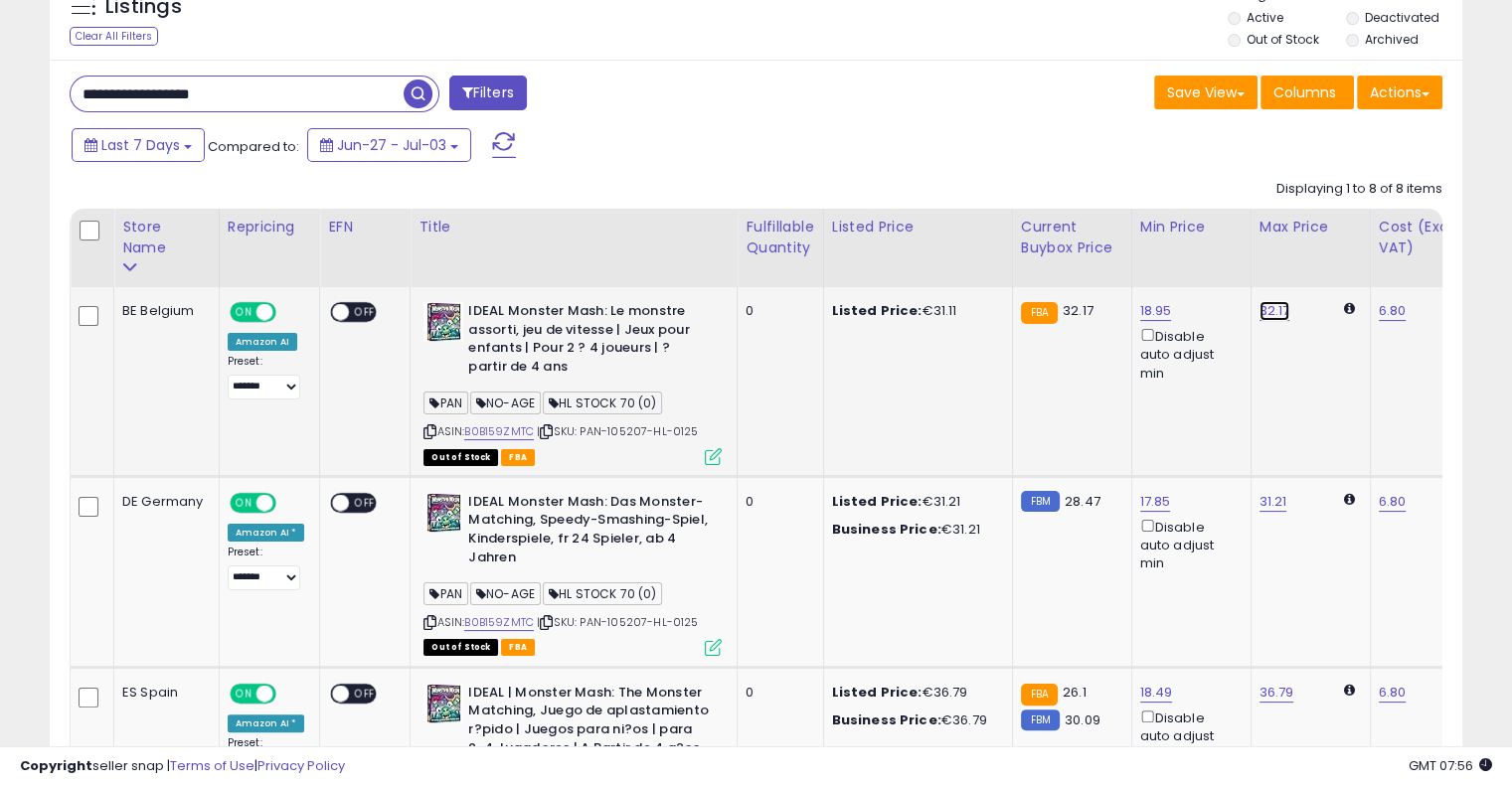 click on "32.17" at bounding box center [1274, 311] 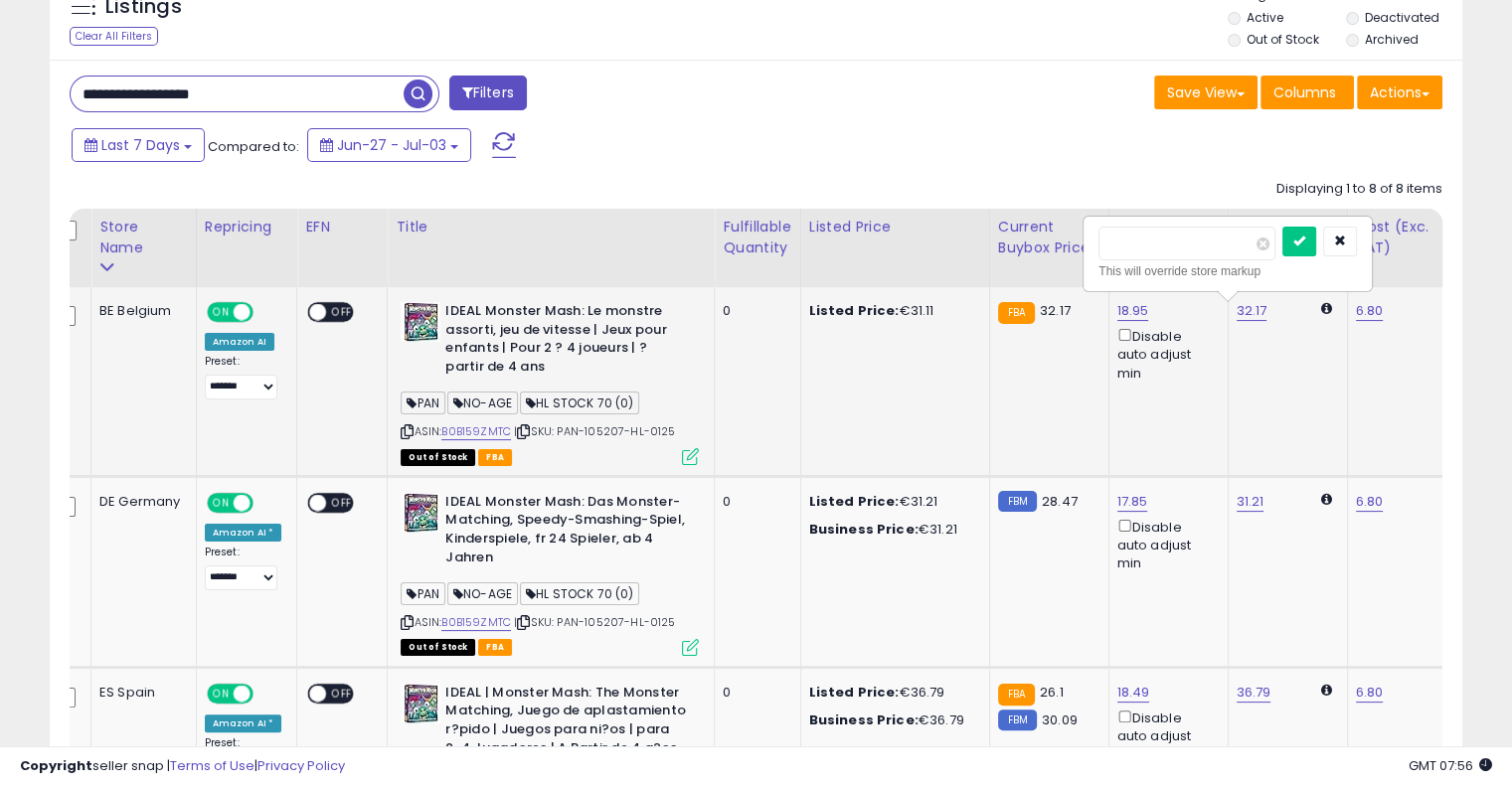 click on "*****" at bounding box center [1187, 243] 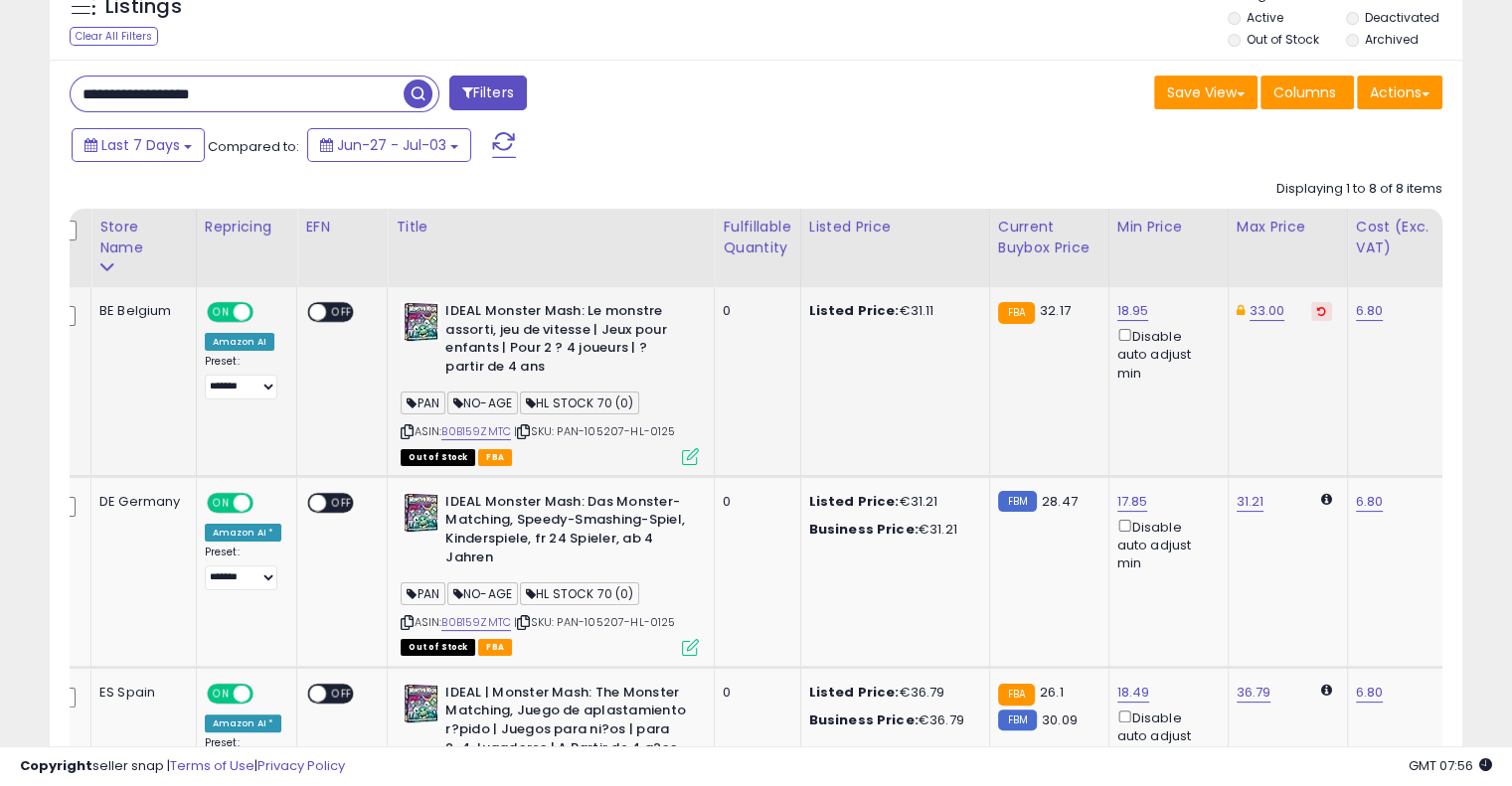 click at bounding box center [523, 431] 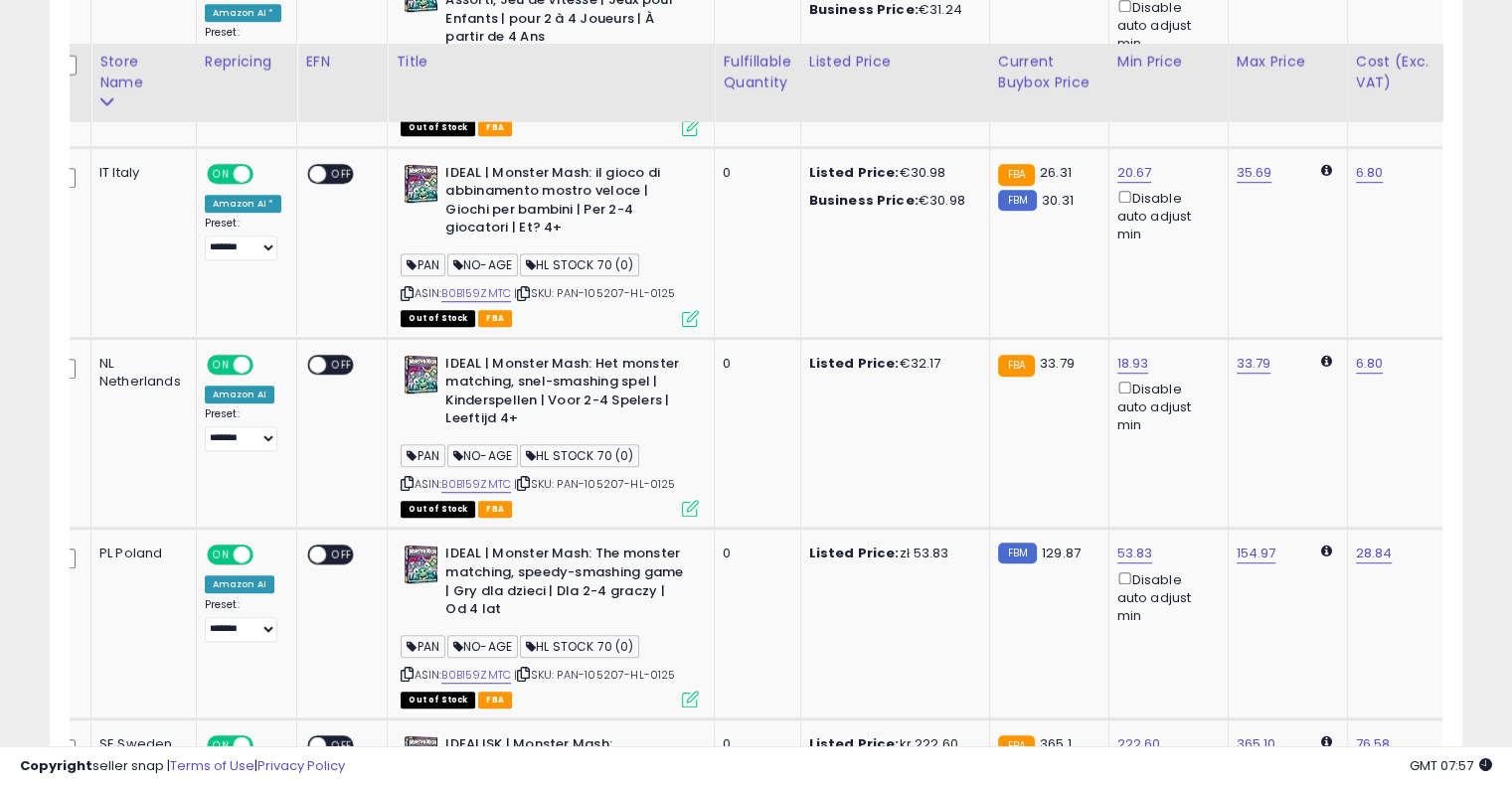 scroll, scrollTop: 1203, scrollLeft: 0, axis: vertical 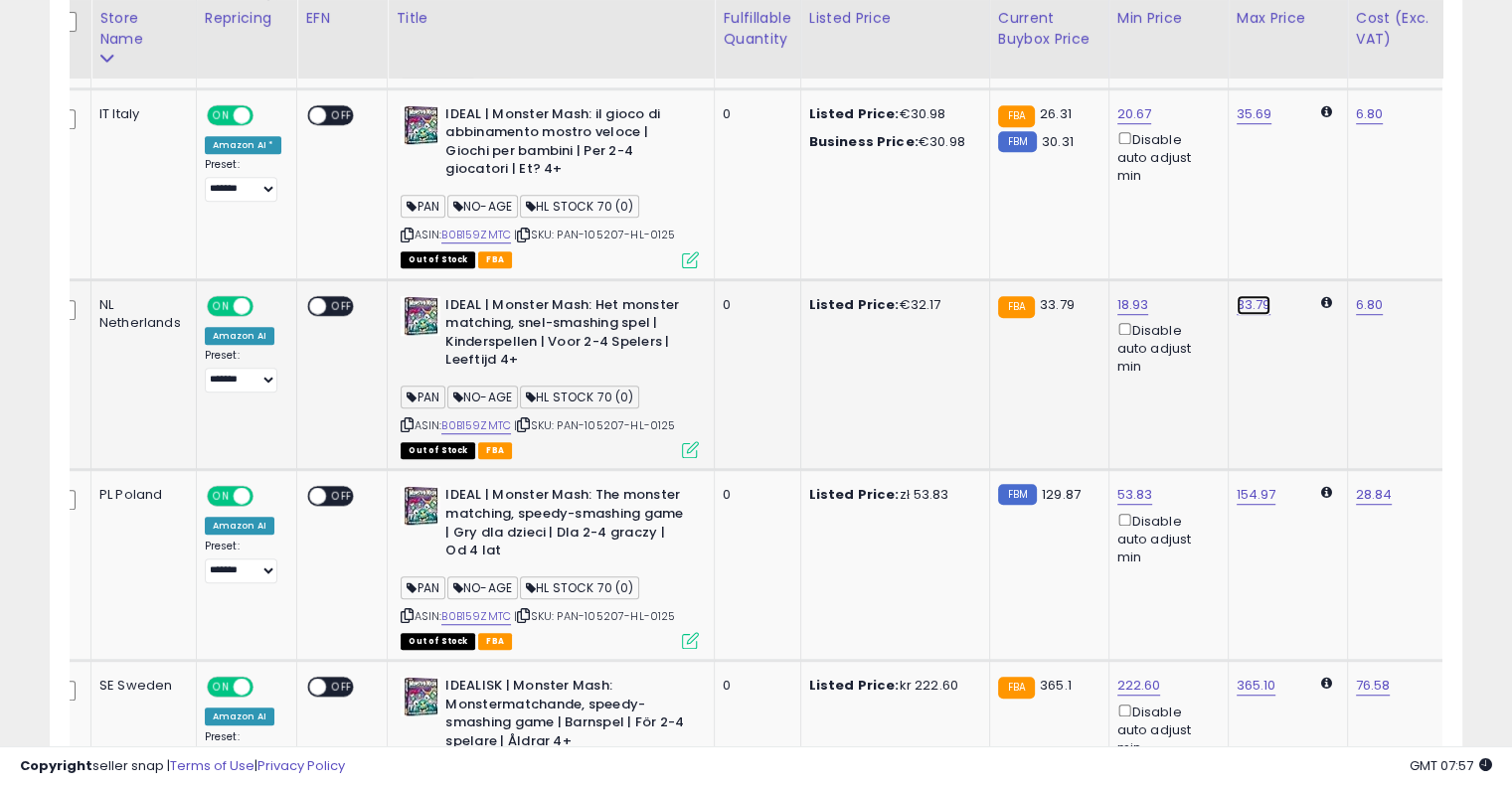 click on "33.79" at bounding box center (1251, -458) 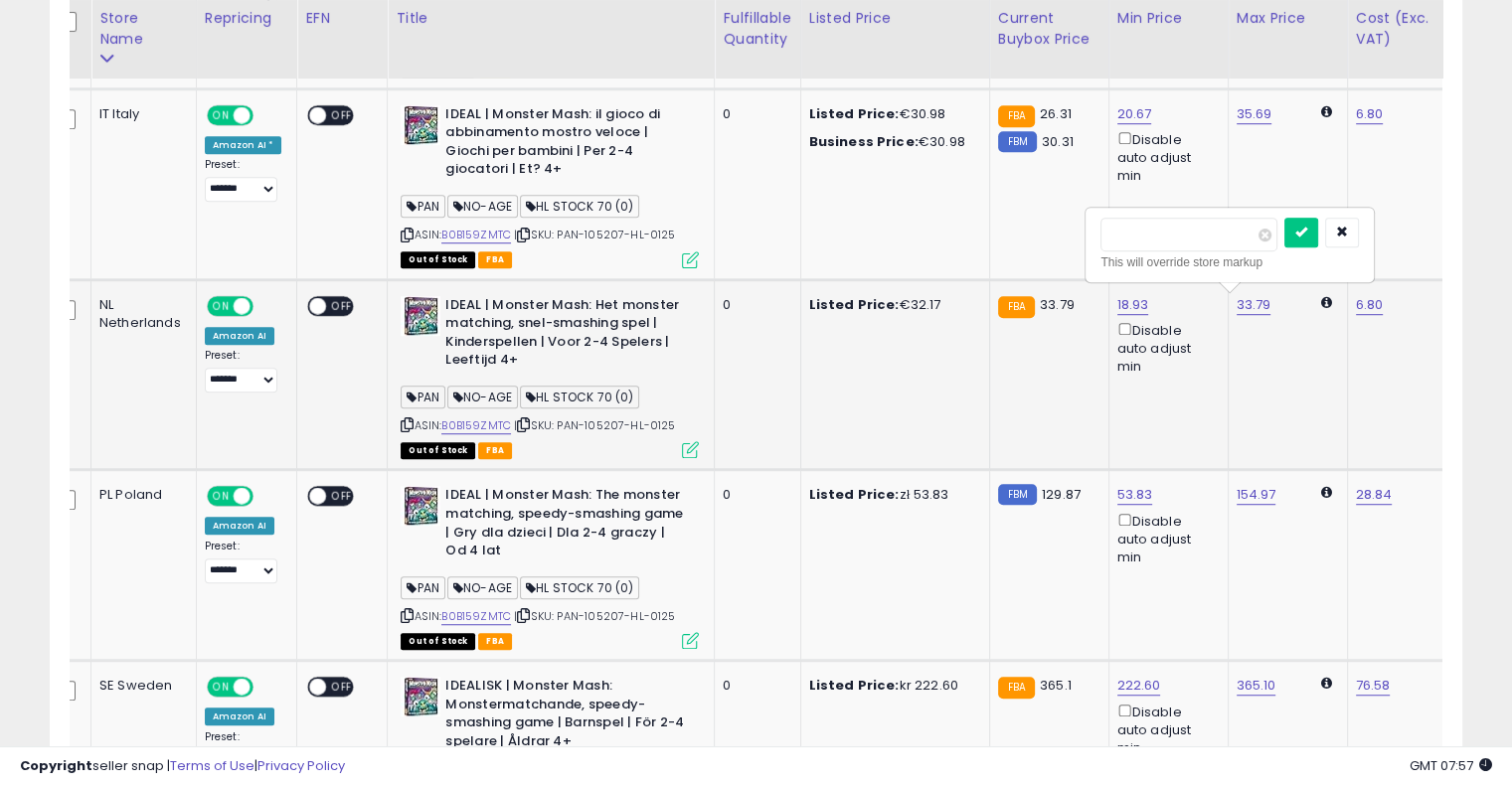 scroll, scrollTop: 0, scrollLeft: 25, axis: horizontal 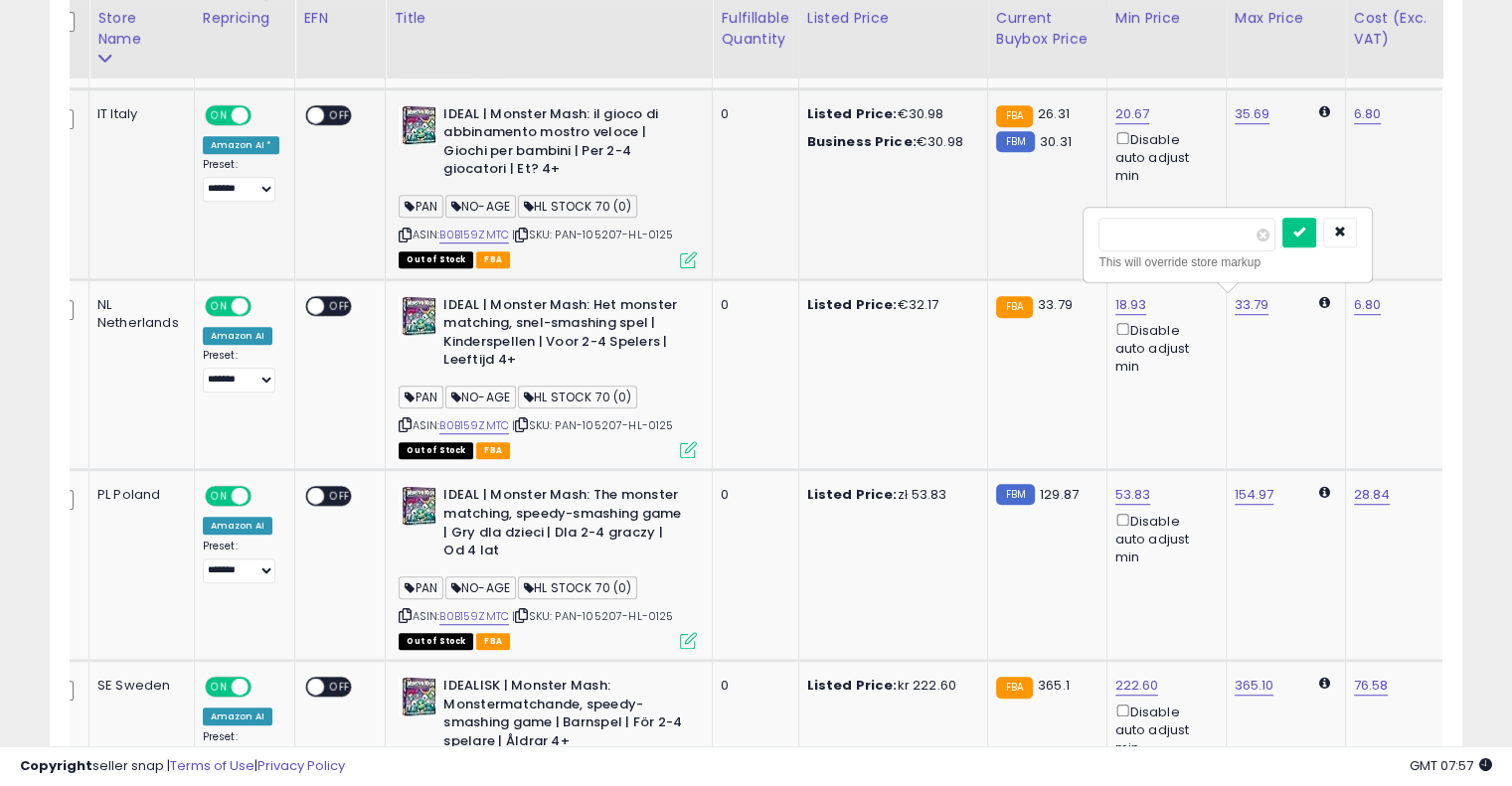drag, startPoint x: 1181, startPoint y: 229, endPoint x: 1046, endPoint y: 226, distance: 135.03333 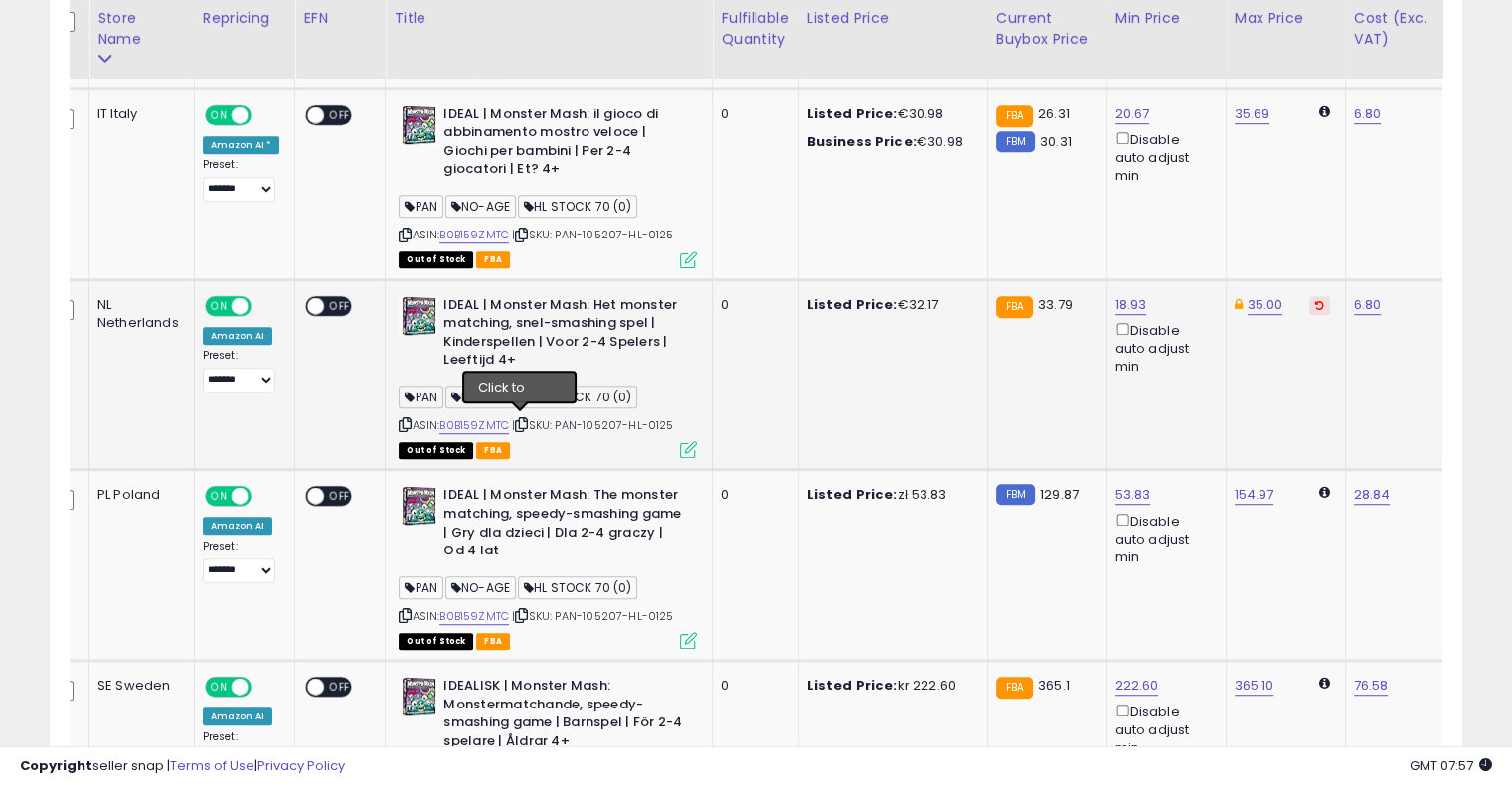 click at bounding box center (521, 424) 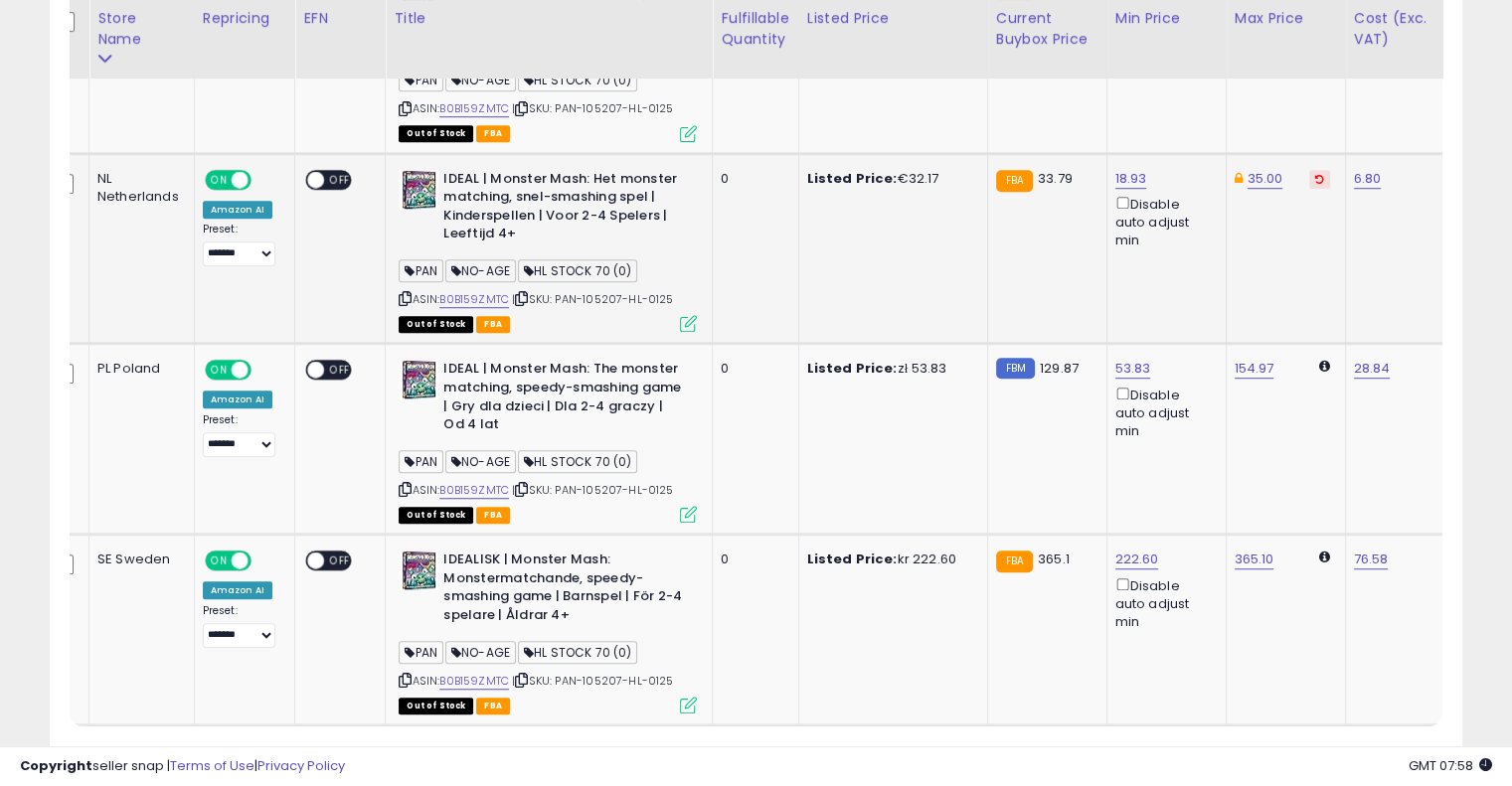 scroll, scrollTop: 1331, scrollLeft: 0, axis: vertical 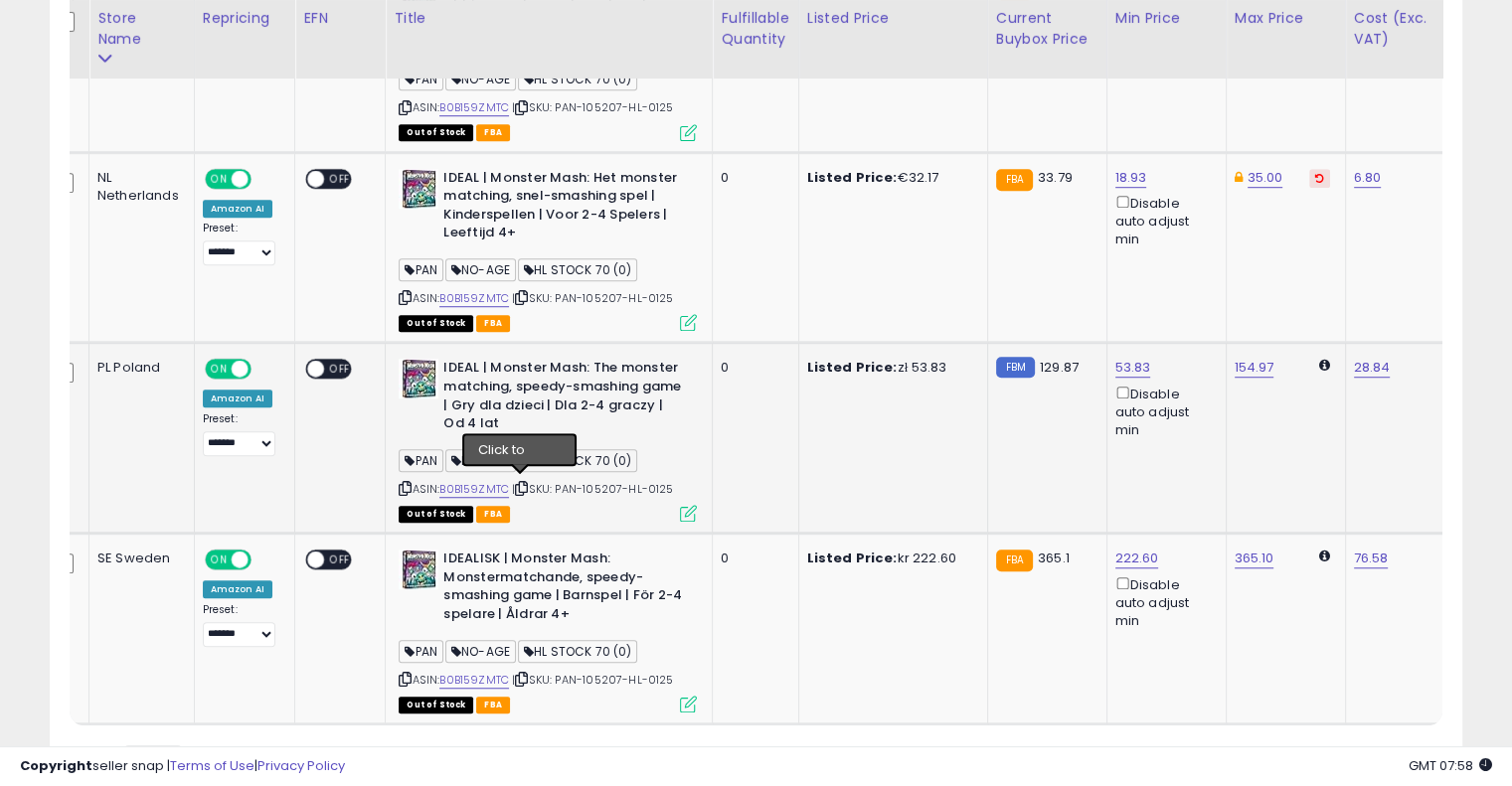 click at bounding box center (521, 488) 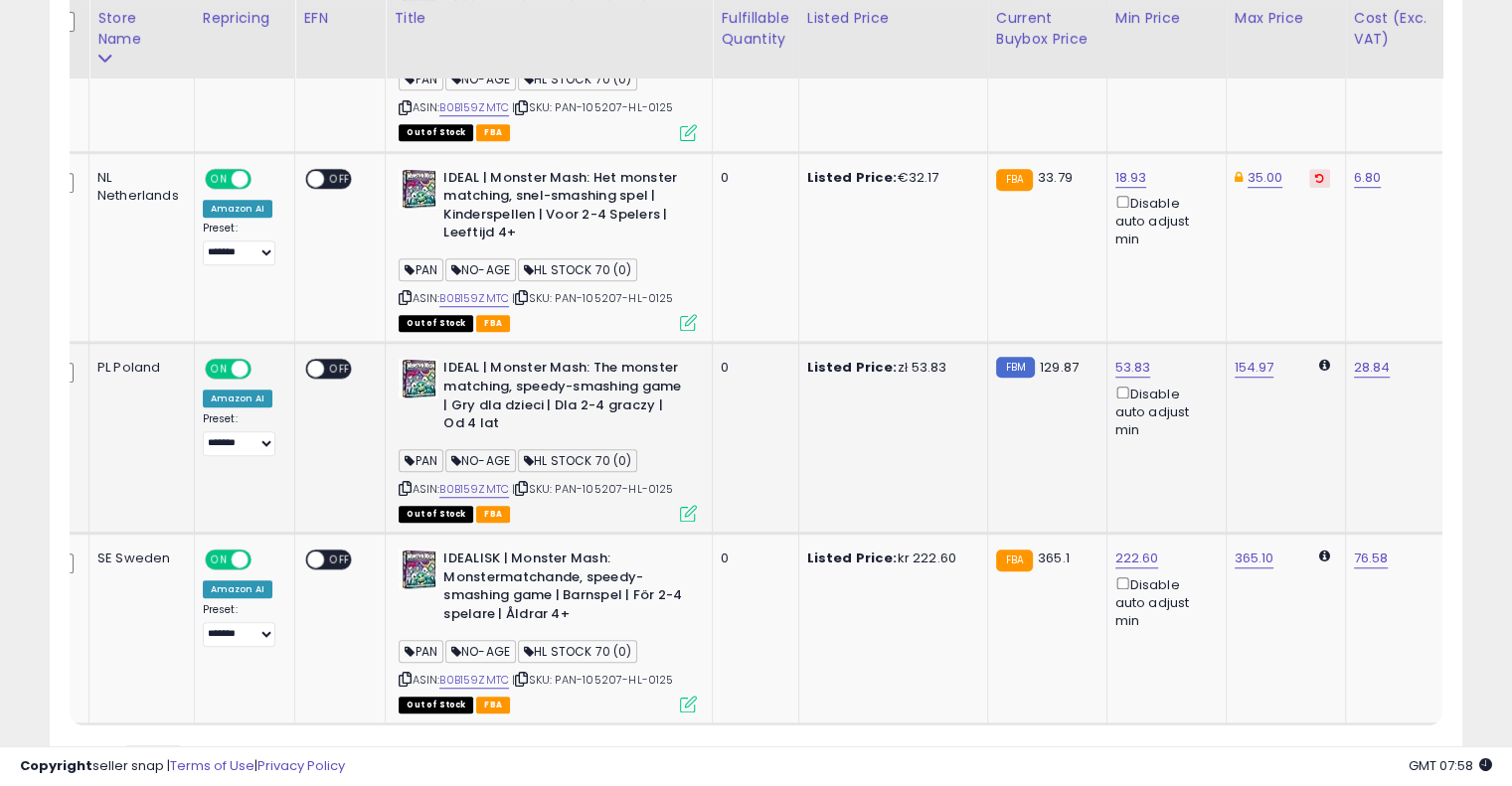 scroll, scrollTop: 1434, scrollLeft: 0, axis: vertical 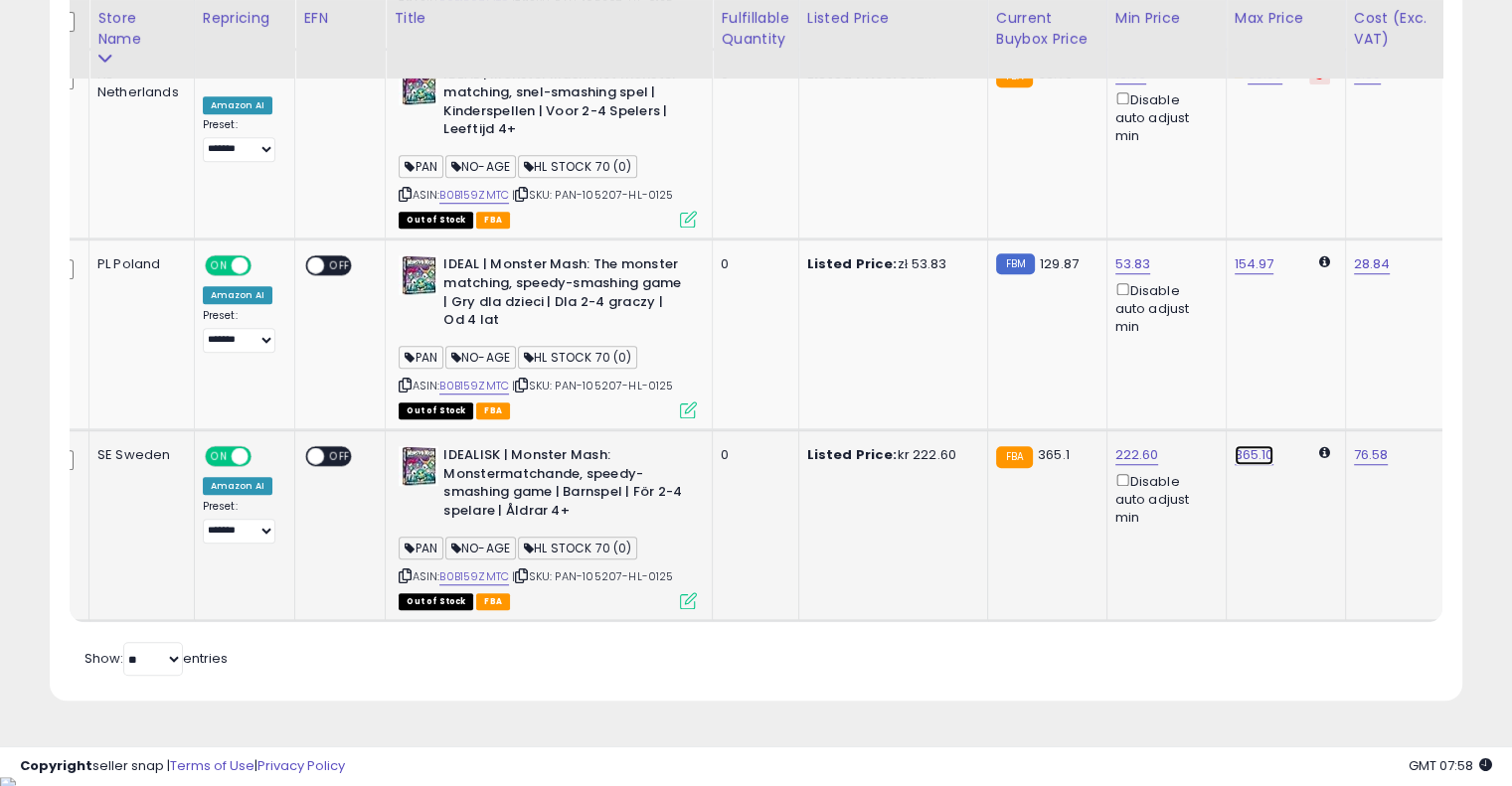 click on "365.10" at bounding box center (1249, -689) 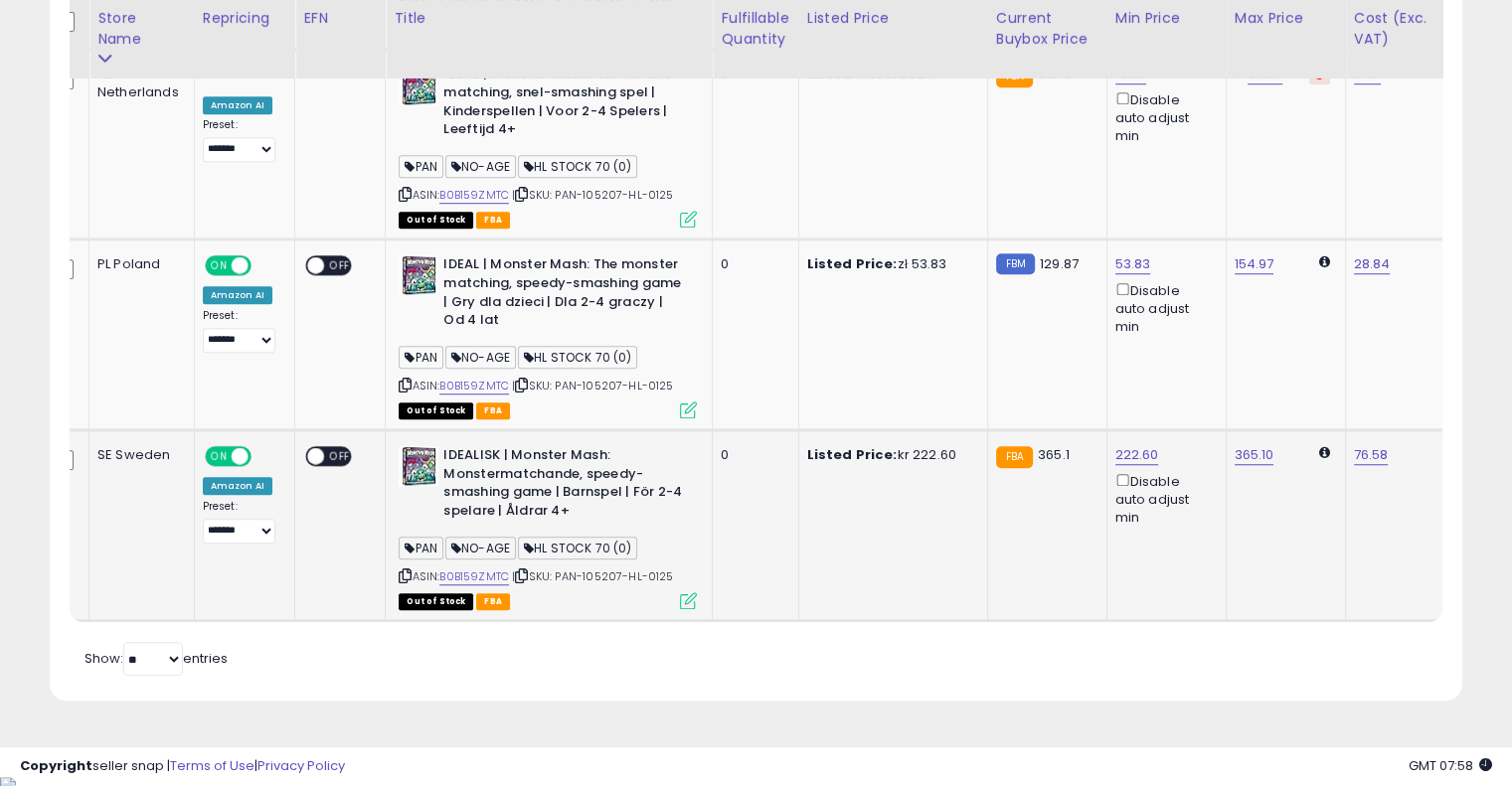 scroll, scrollTop: 0, scrollLeft: 28, axis: horizontal 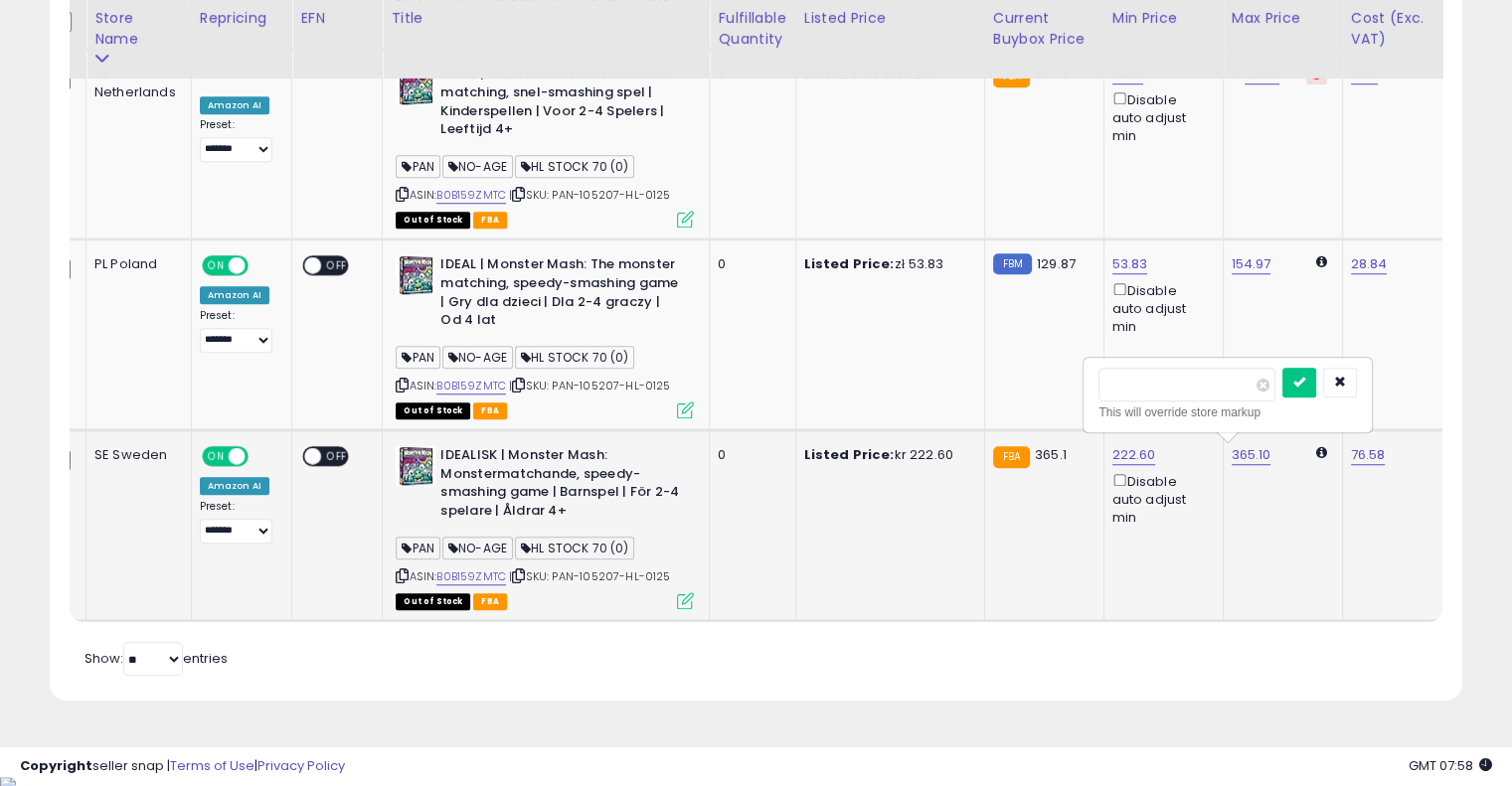 click on "******" at bounding box center (1187, 385) 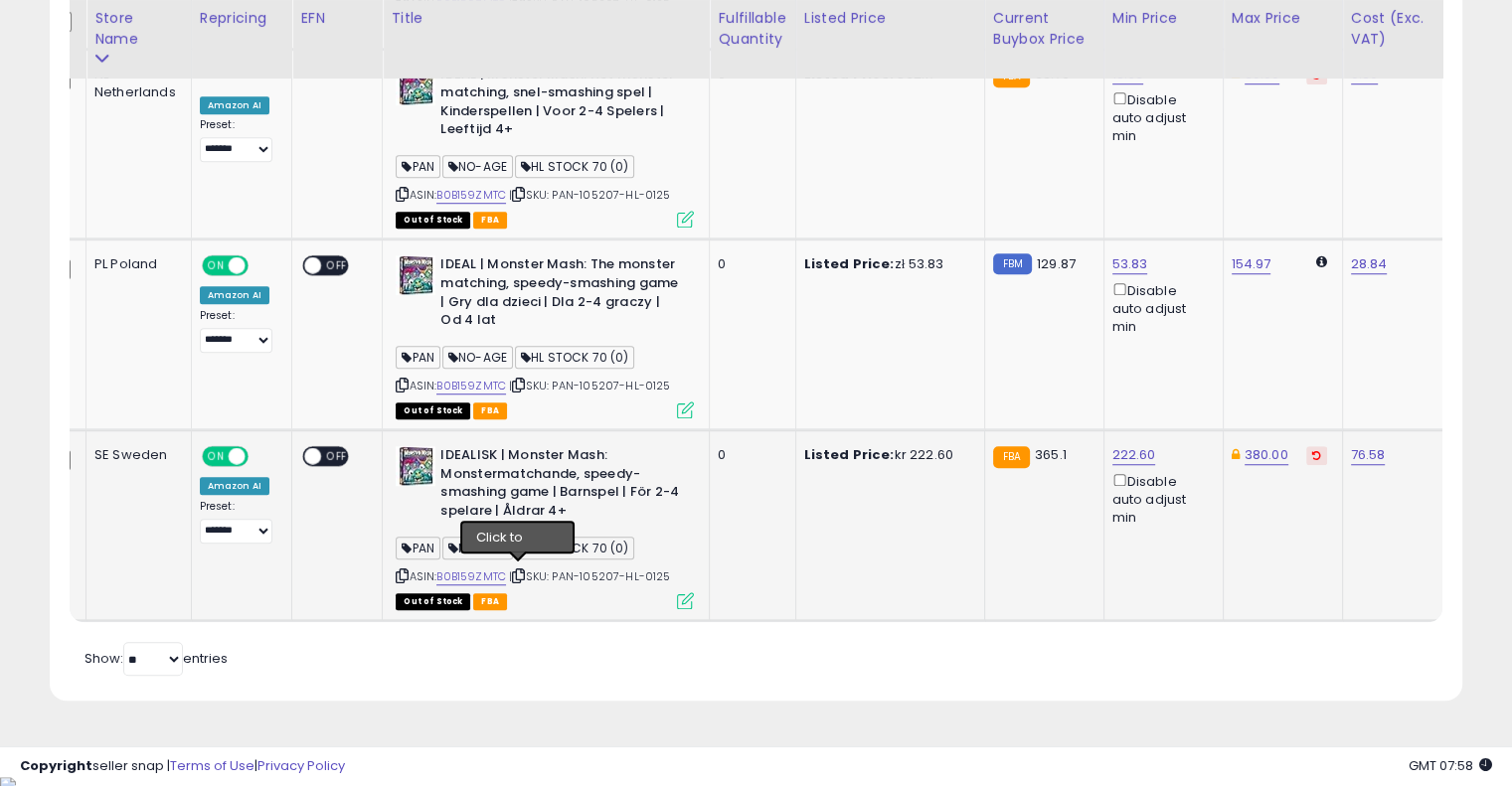 click at bounding box center [518, 575] 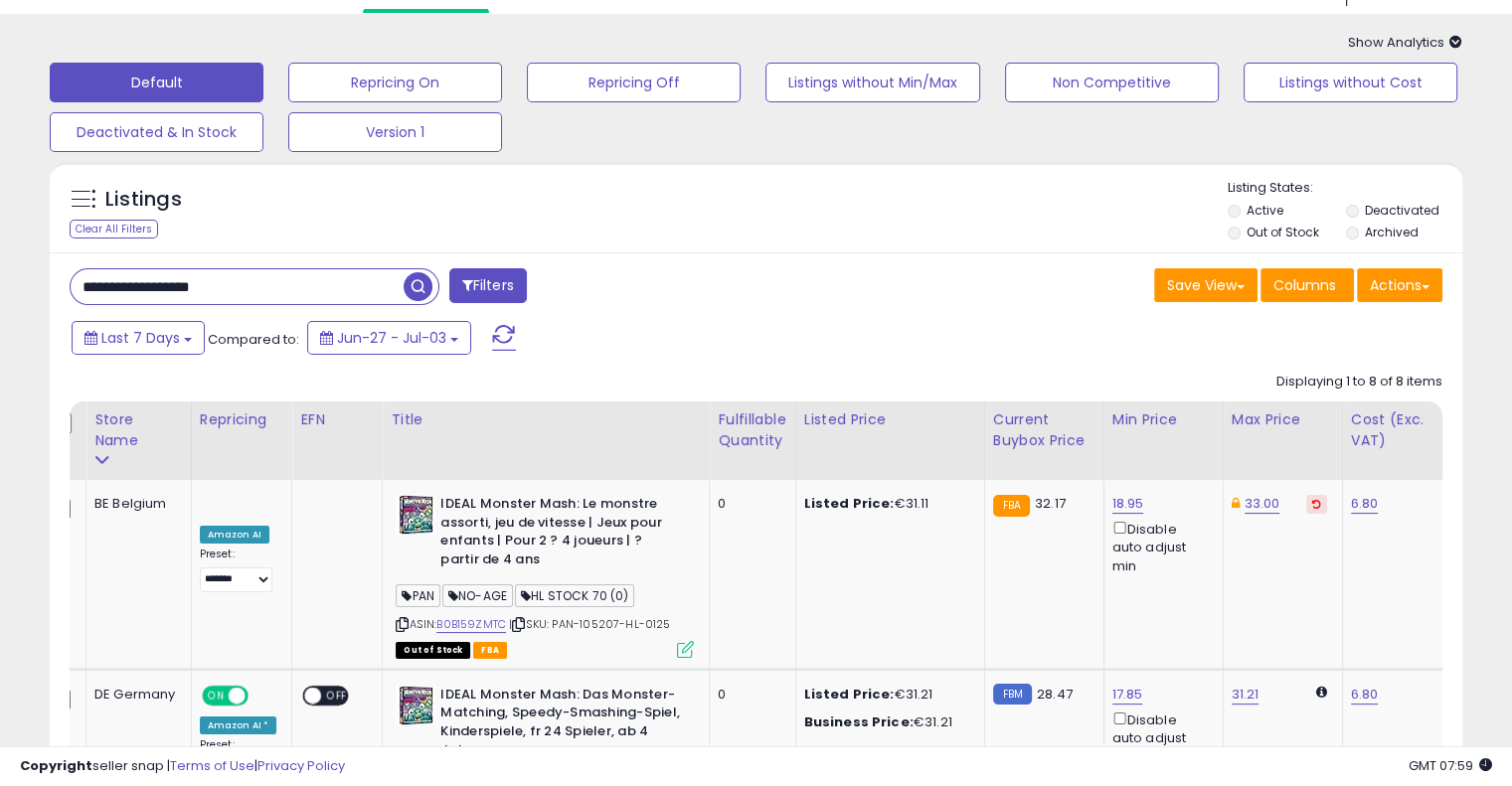 scroll, scrollTop: 0, scrollLeft: 0, axis: both 